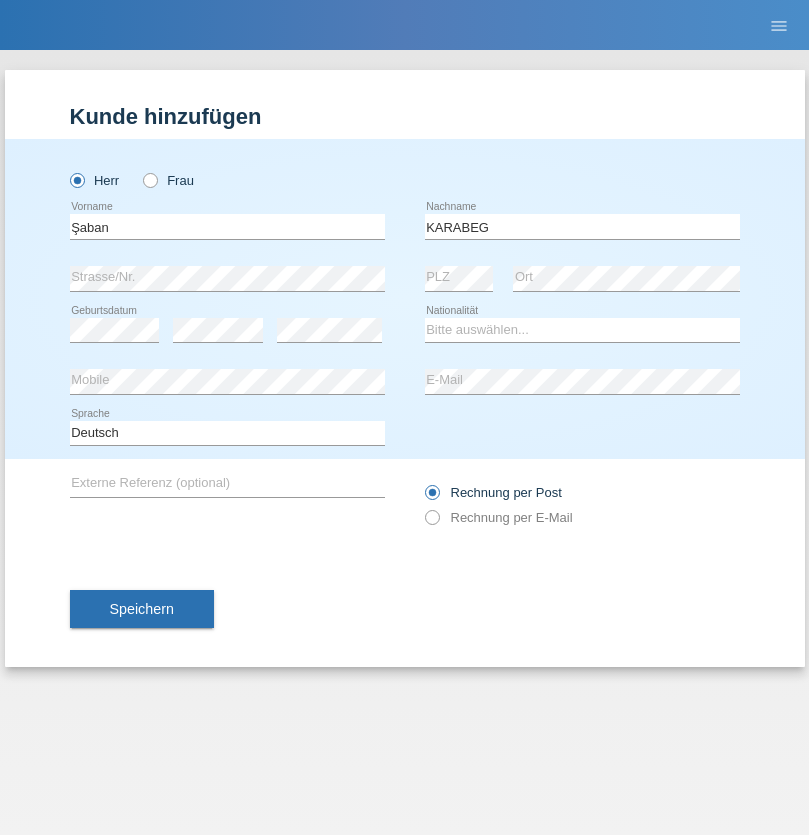 scroll, scrollTop: 0, scrollLeft: 0, axis: both 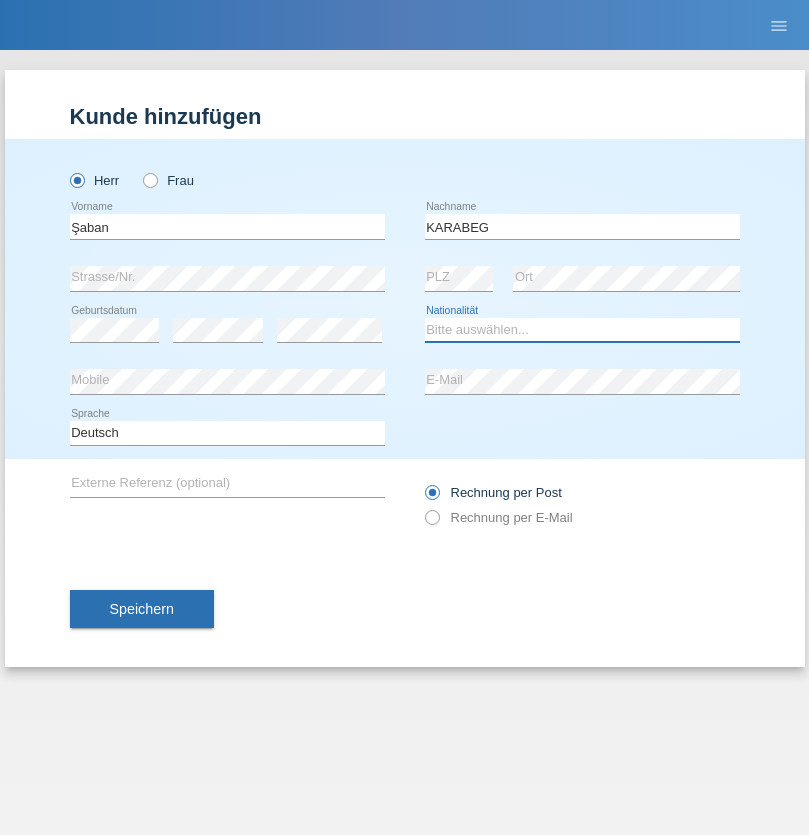 select on "TR" 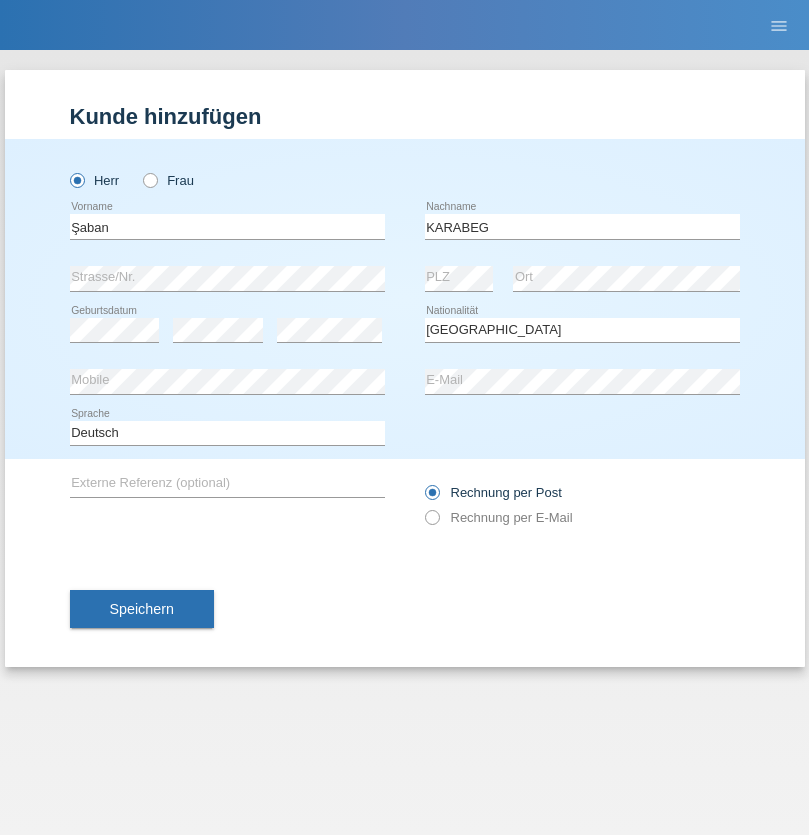 select on "C" 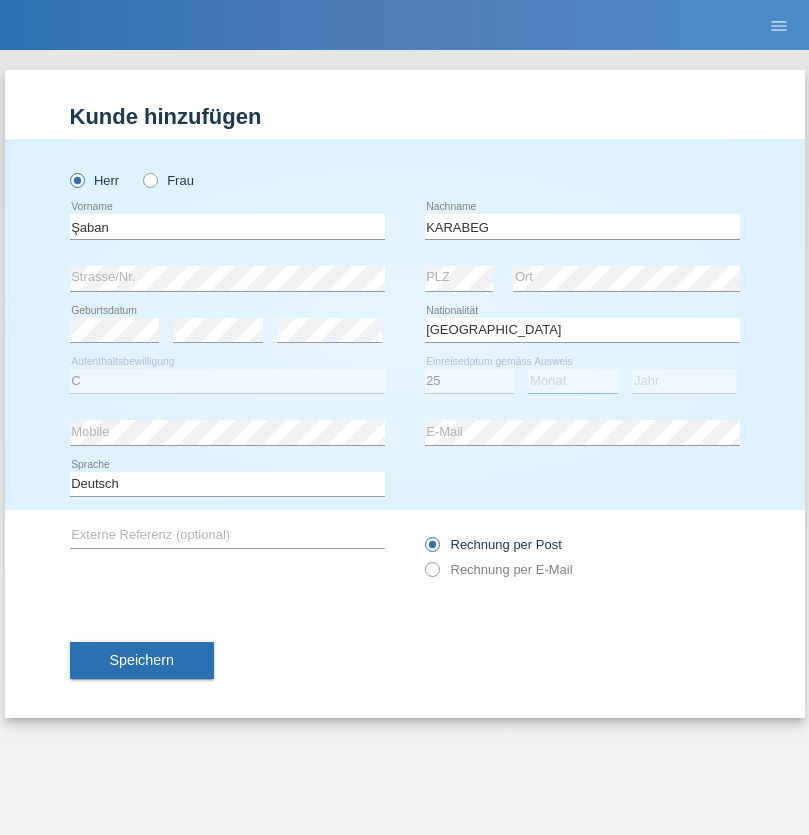 select on "09" 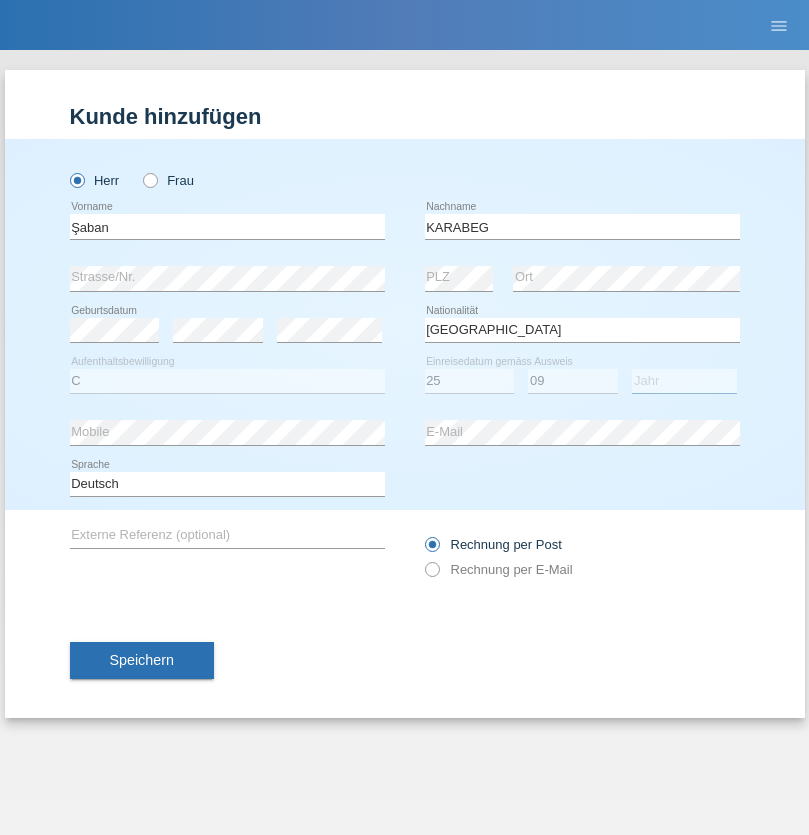 select on "2021" 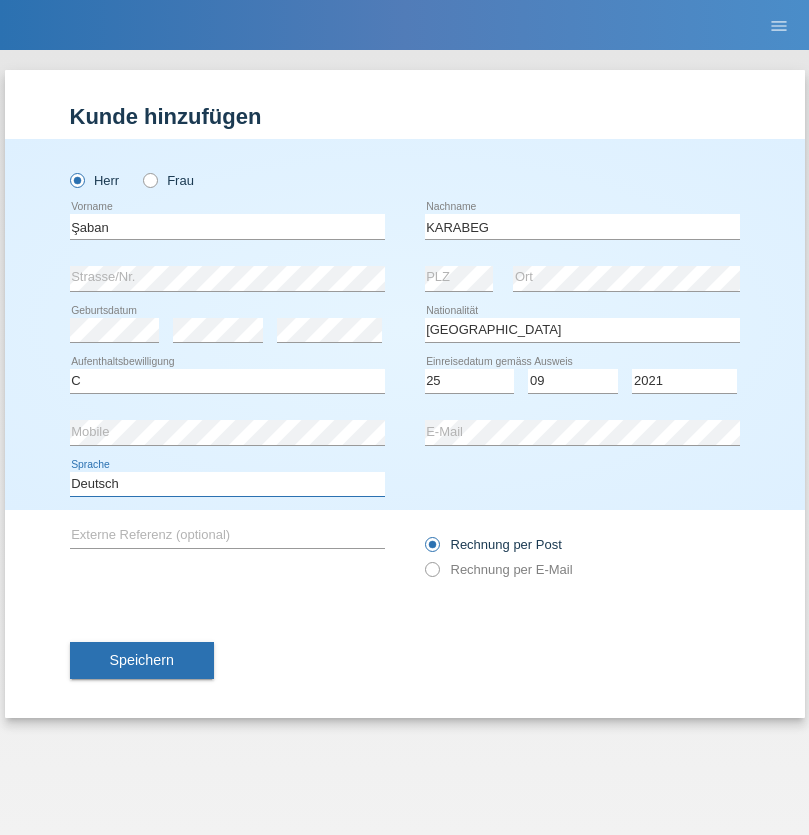 select on "en" 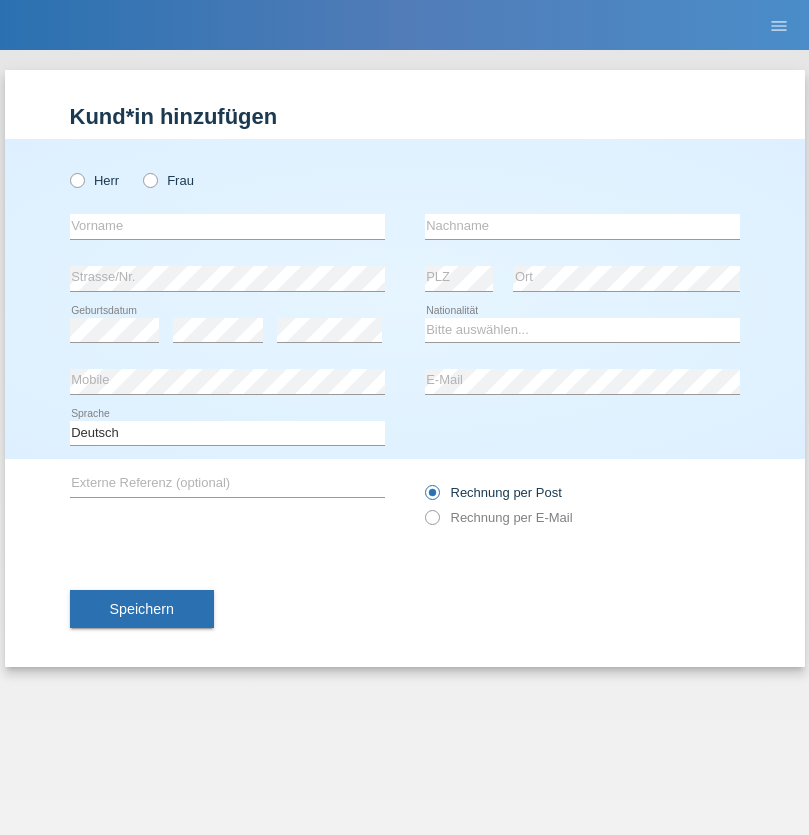 scroll, scrollTop: 0, scrollLeft: 0, axis: both 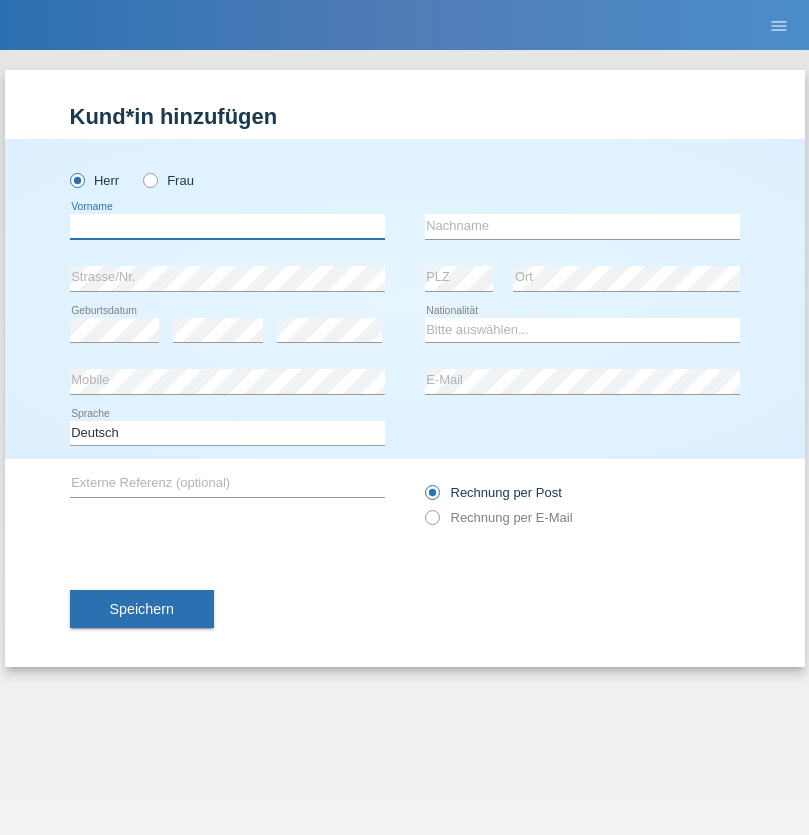 click at bounding box center [227, 226] 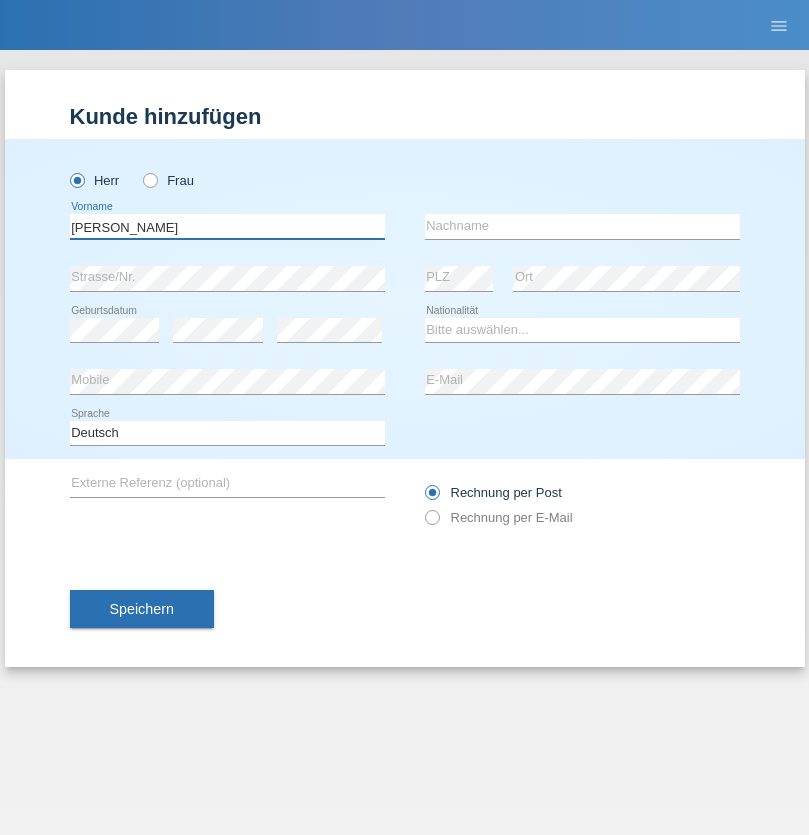 type on "Janior francisco" 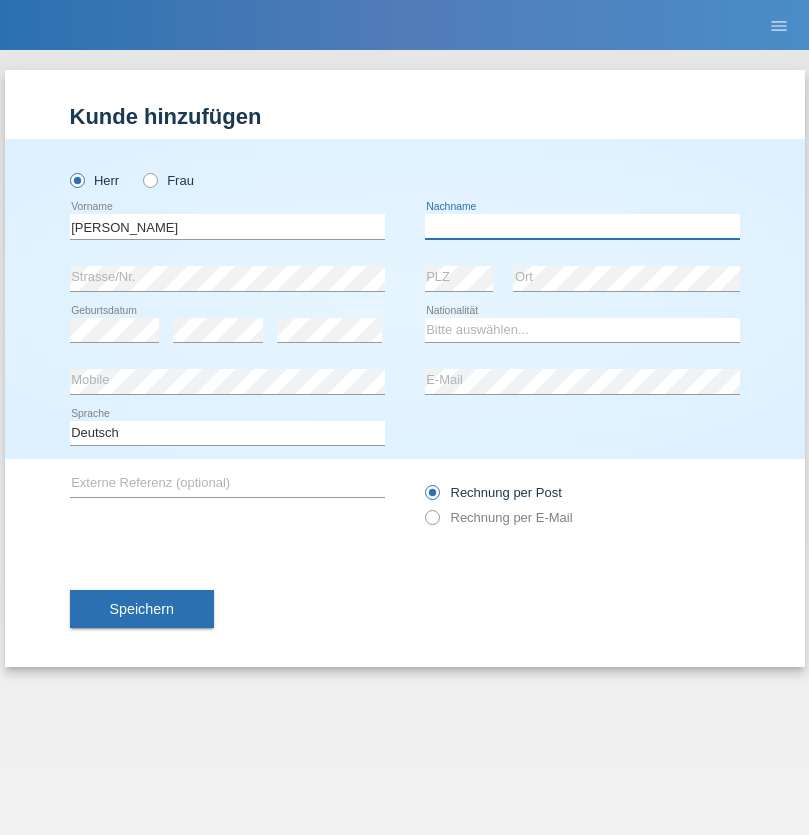 click at bounding box center (582, 226) 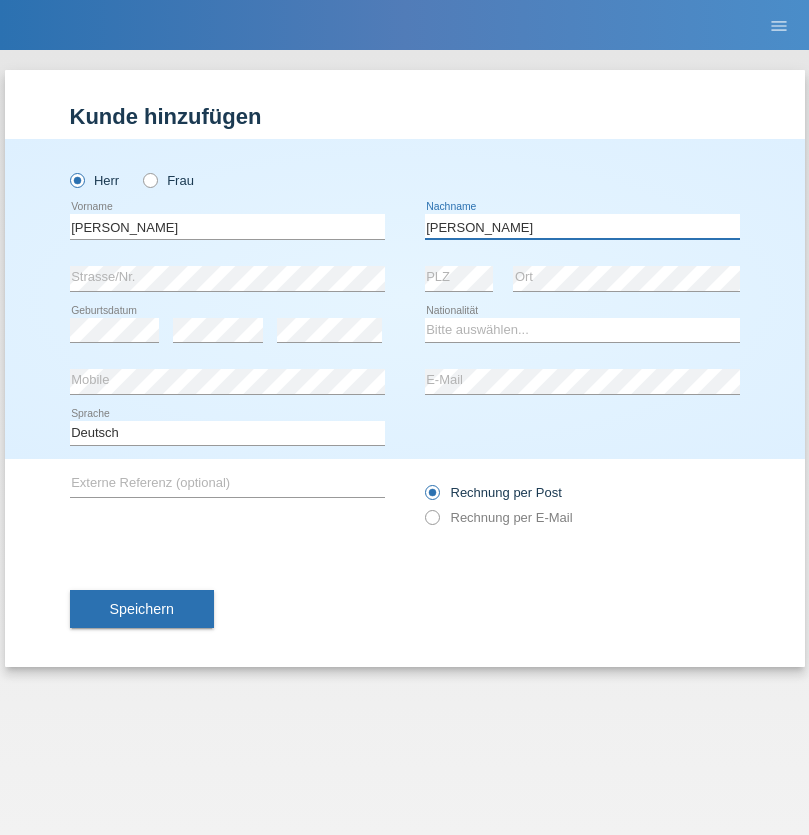 type on "Romero romero" 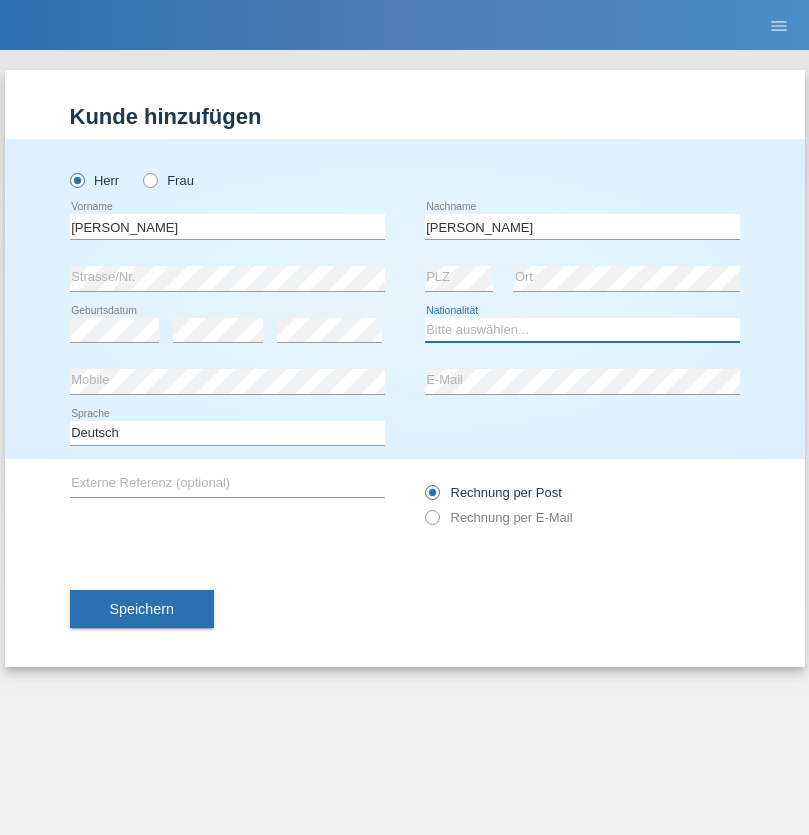 select on "AO" 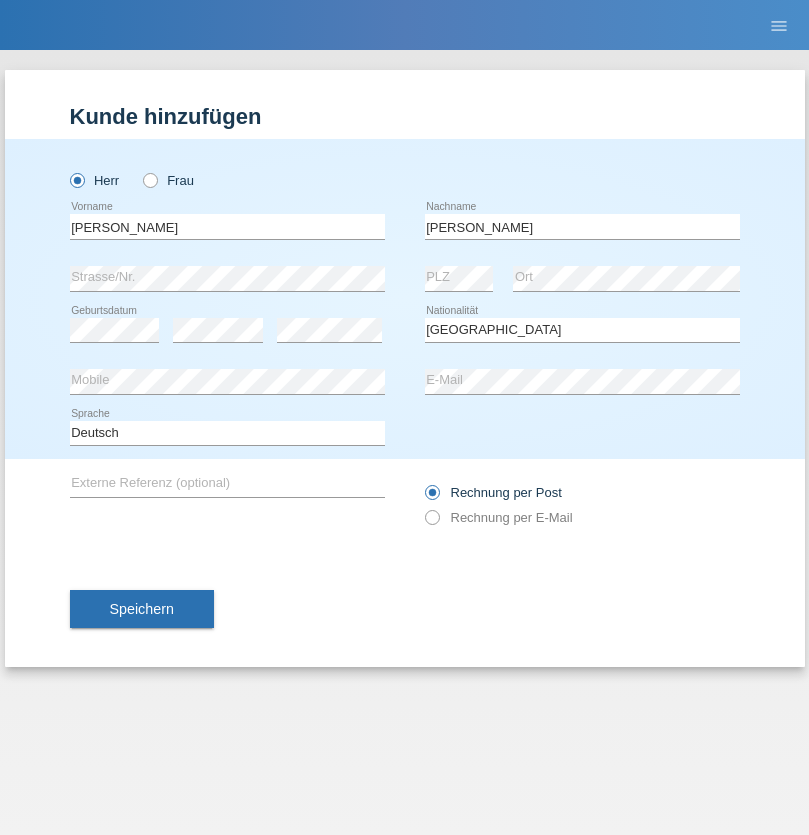 select on "C" 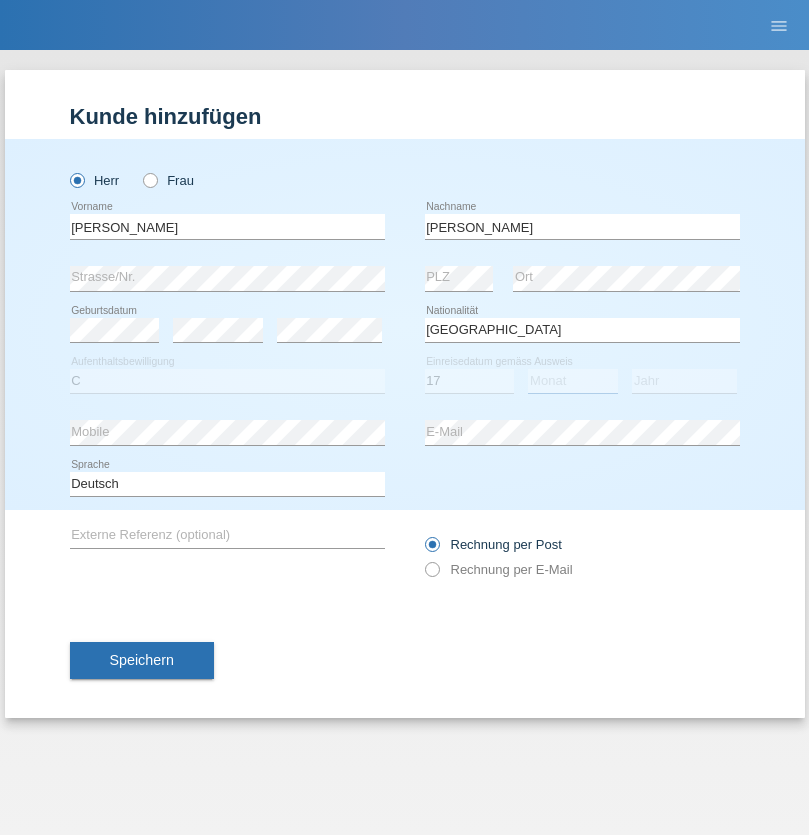 select on "10" 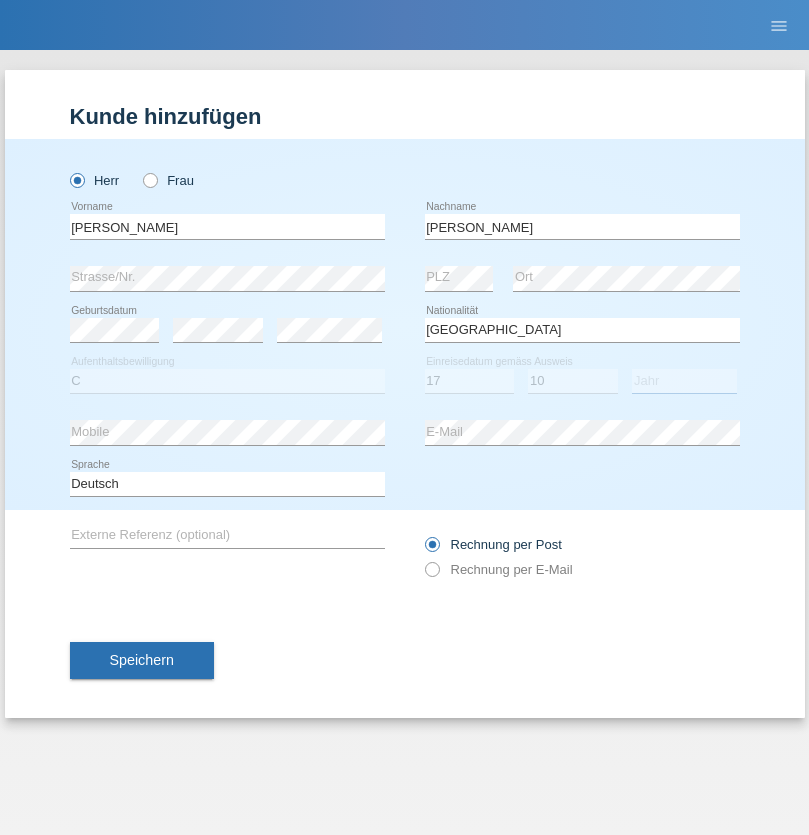 select on "2021" 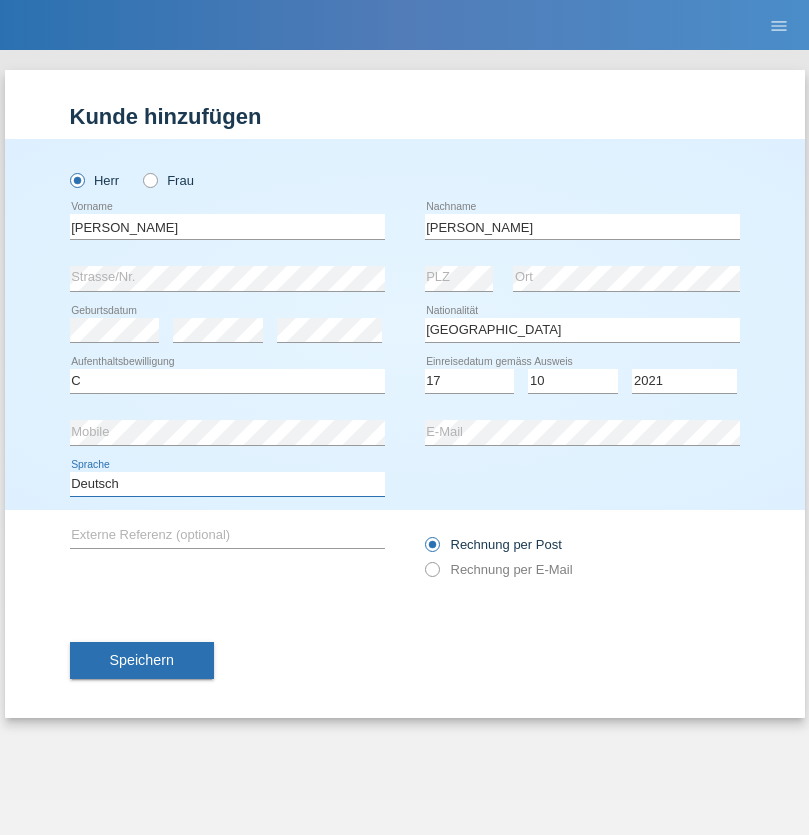 select on "en" 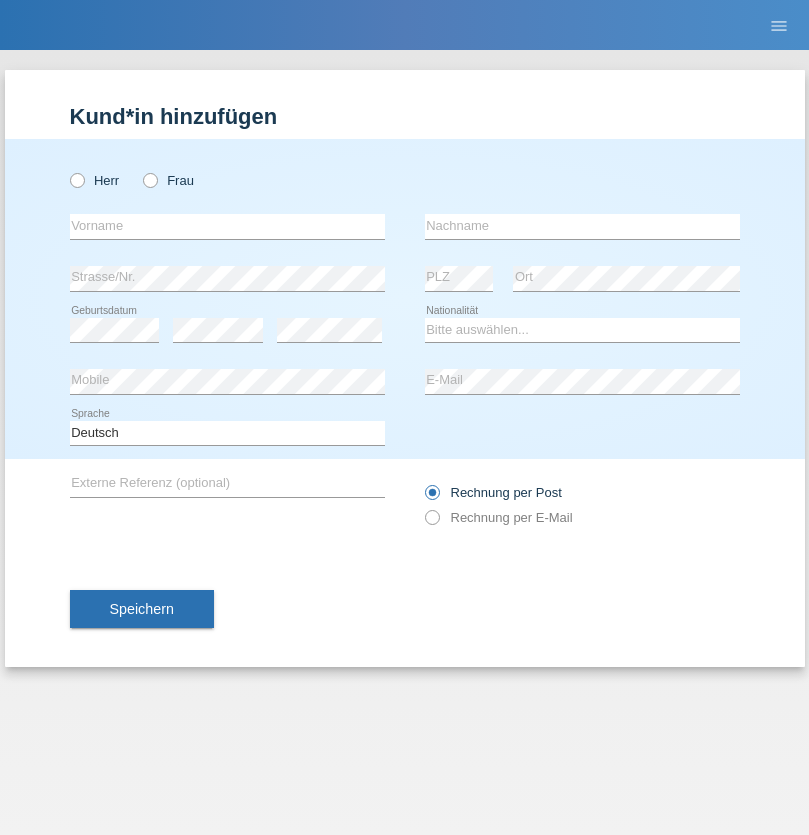 scroll, scrollTop: 0, scrollLeft: 0, axis: both 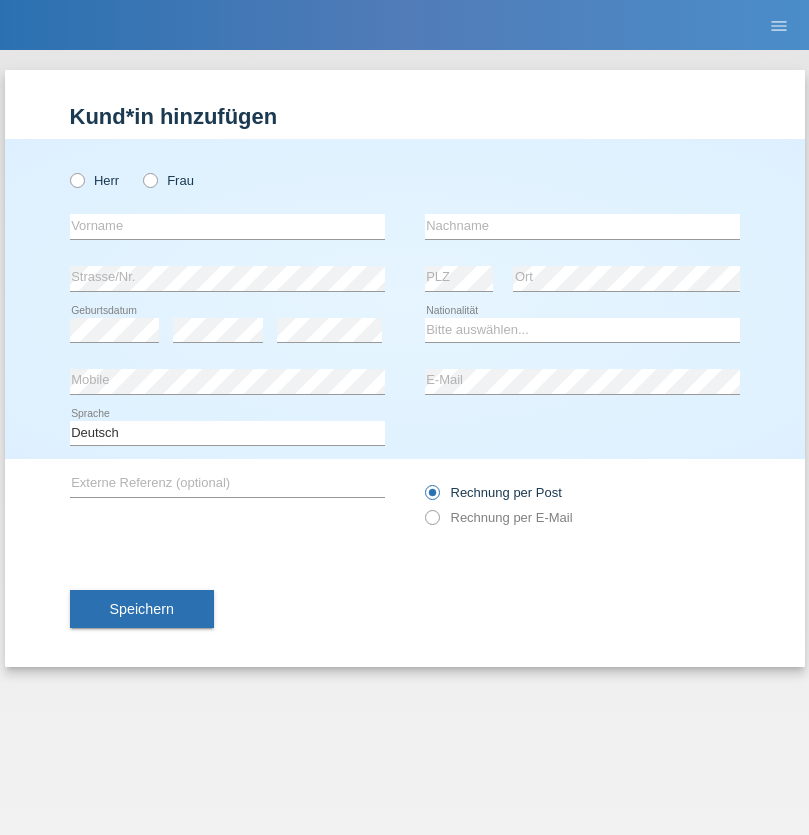 radio on "true" 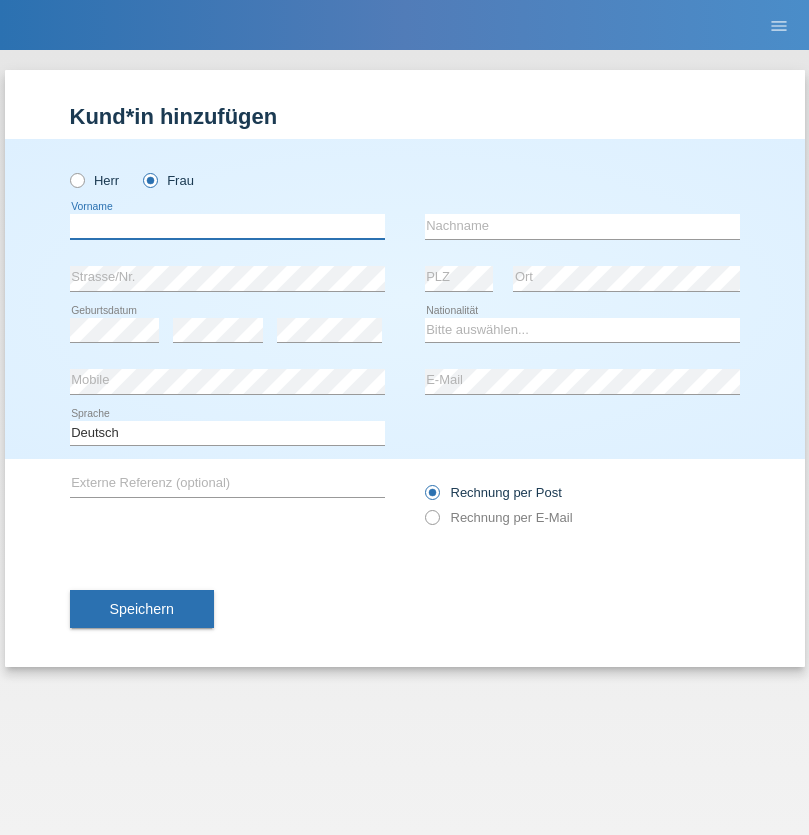 click at bounding box center (227, 226) 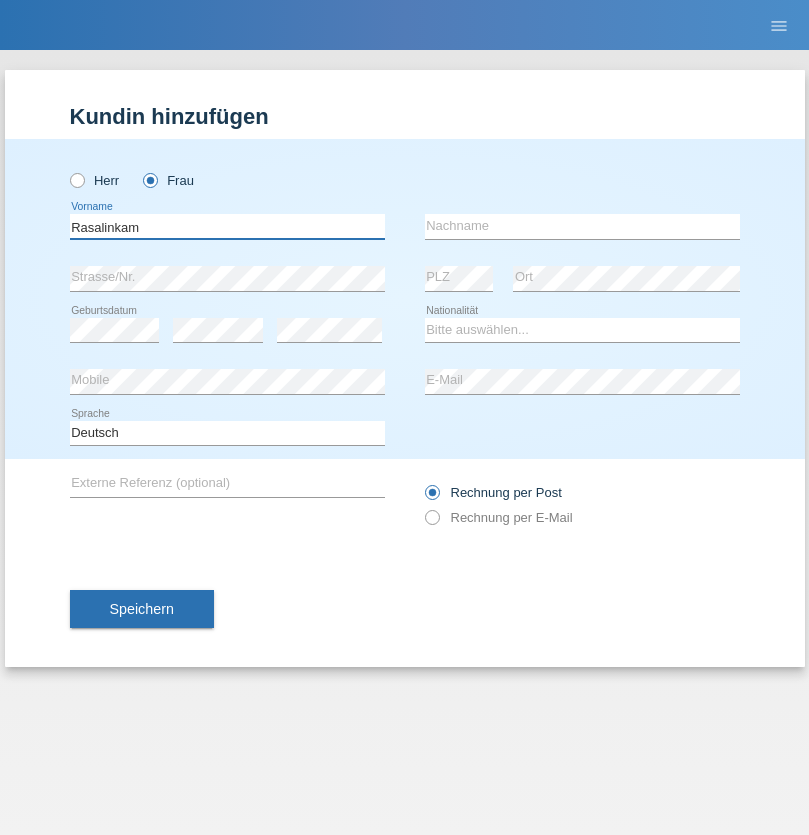 type on "Rasalinkam" 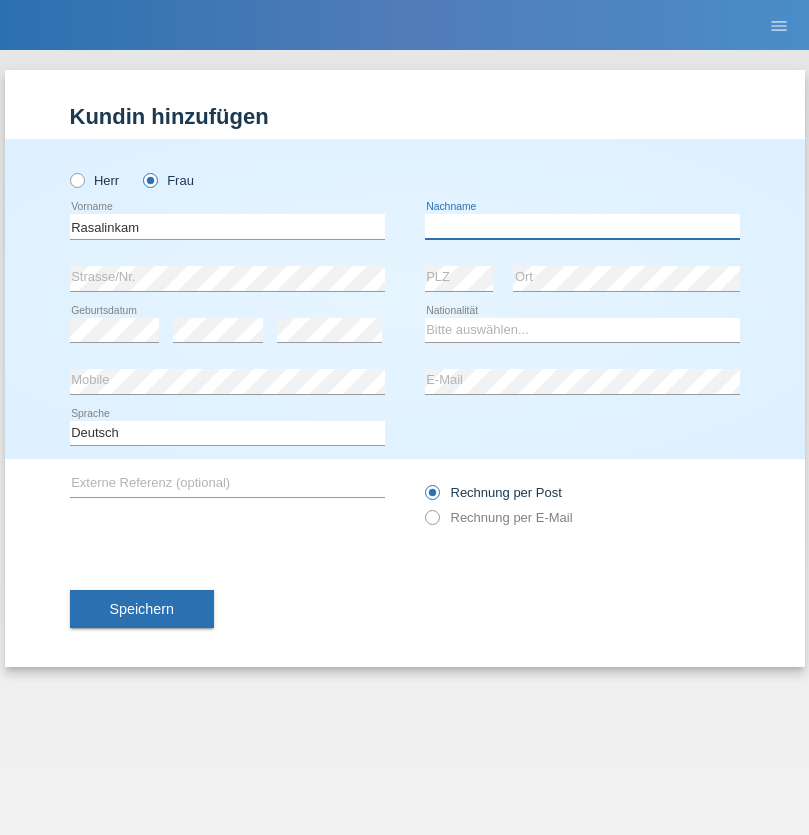 click at bounding box center (582, 226) 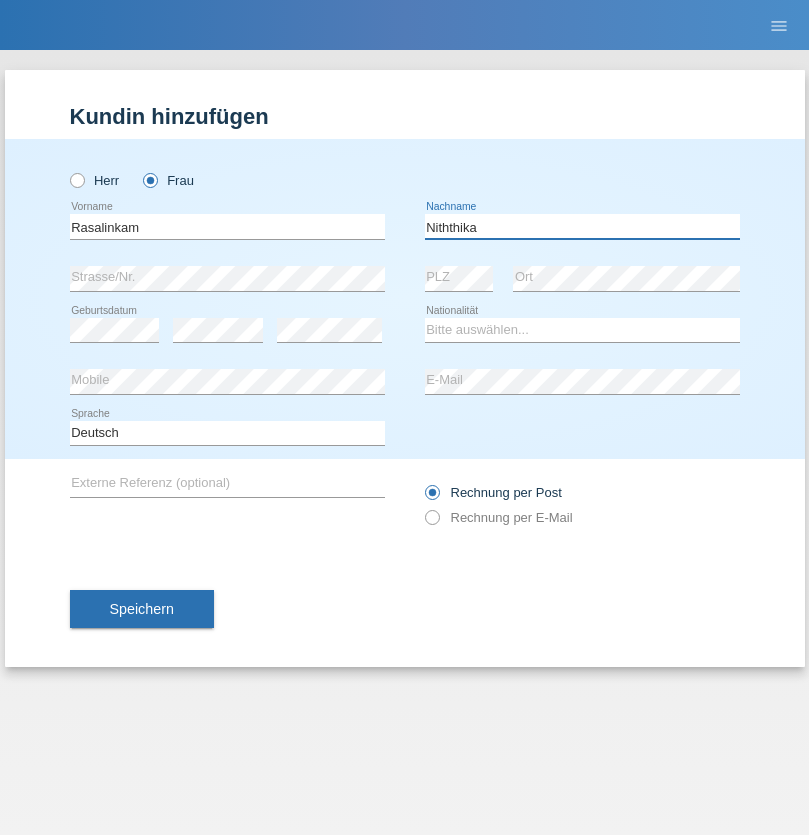 type on "Niththika" 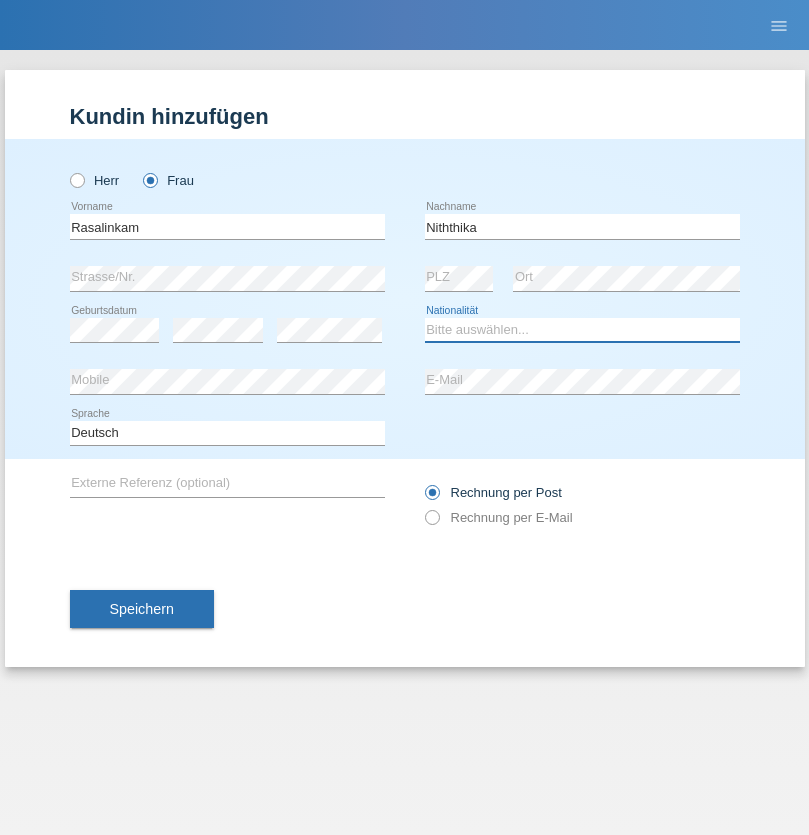 select on "LK" 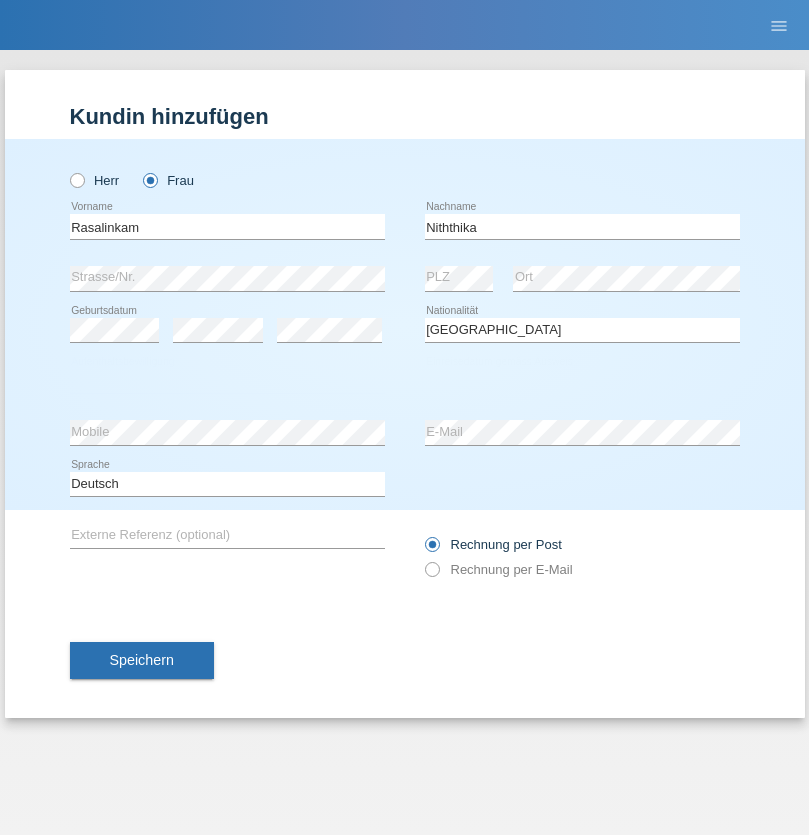 select on "C" 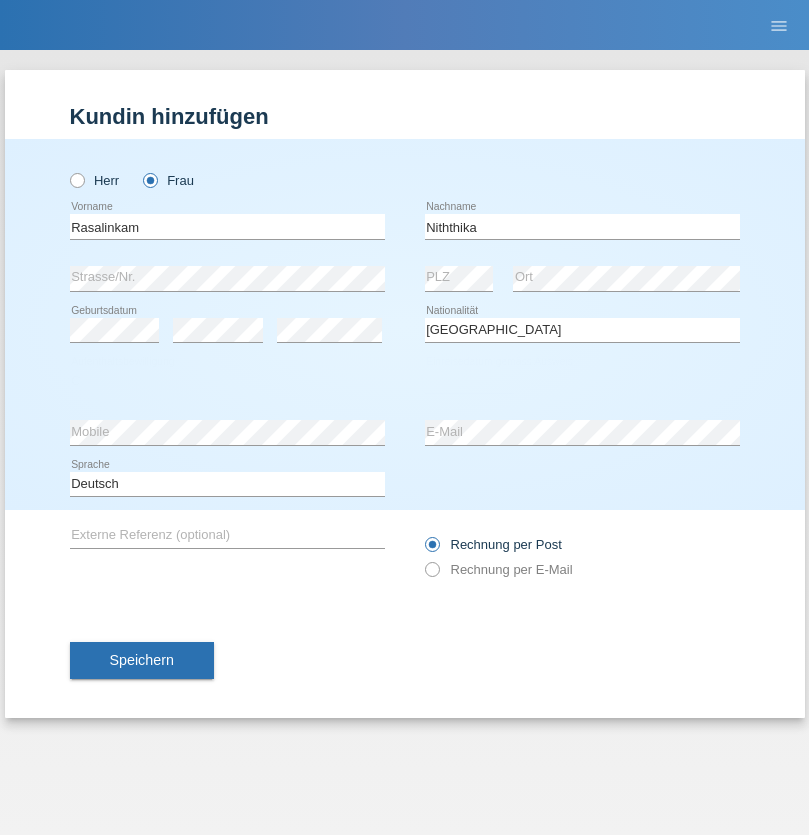 select on "20" 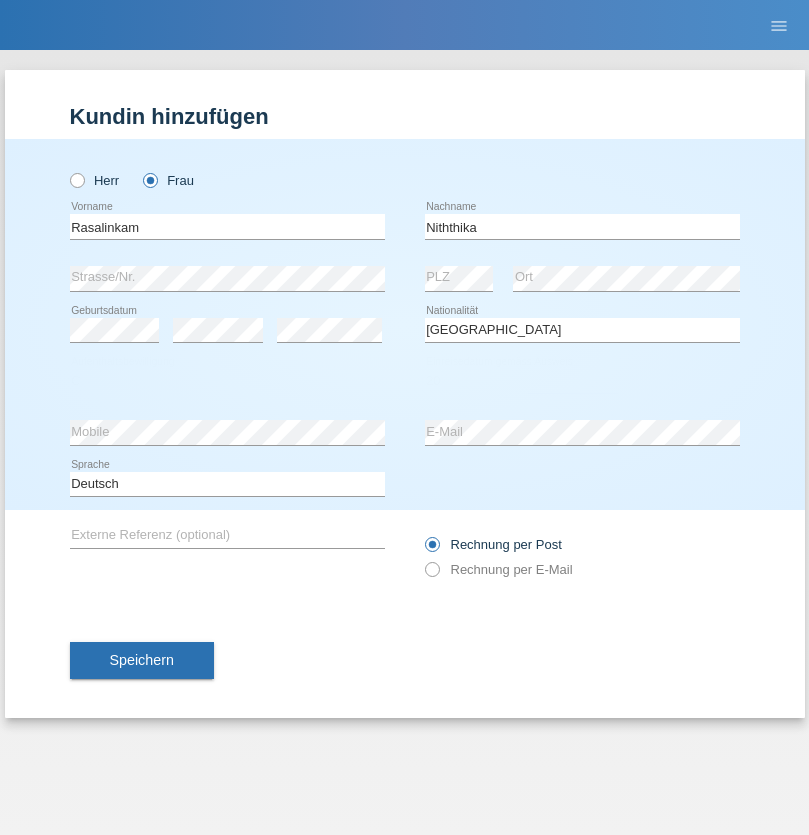 select on "07" 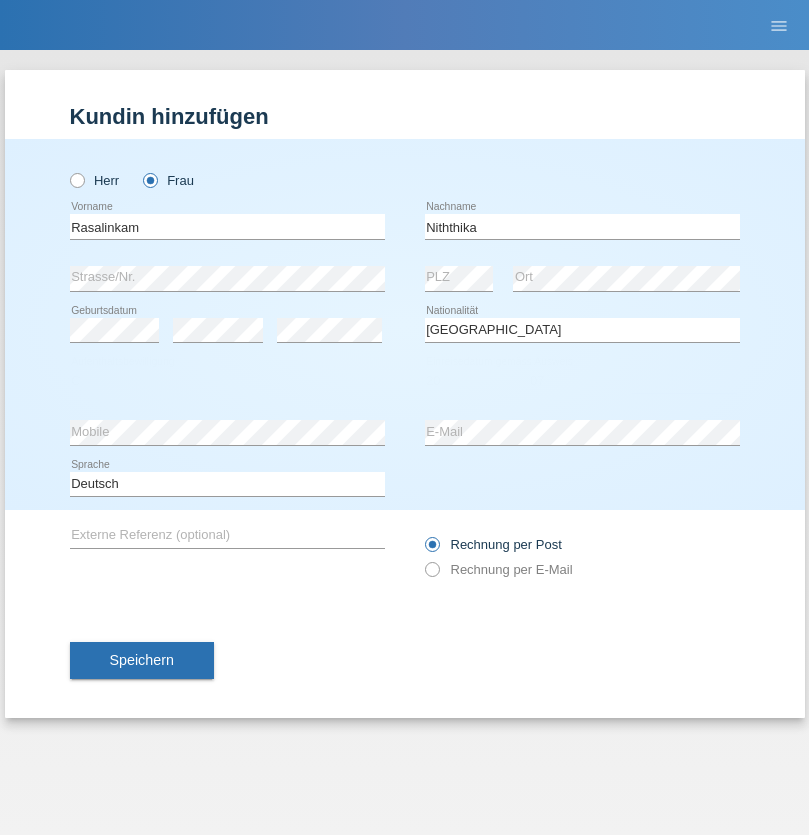 select on "2021" 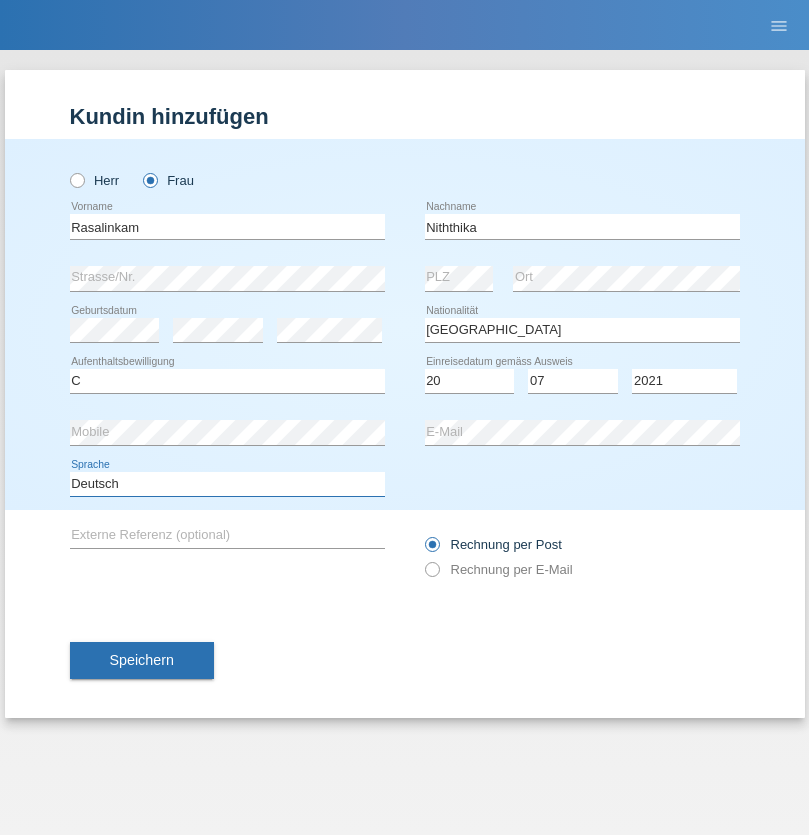 select on "en" 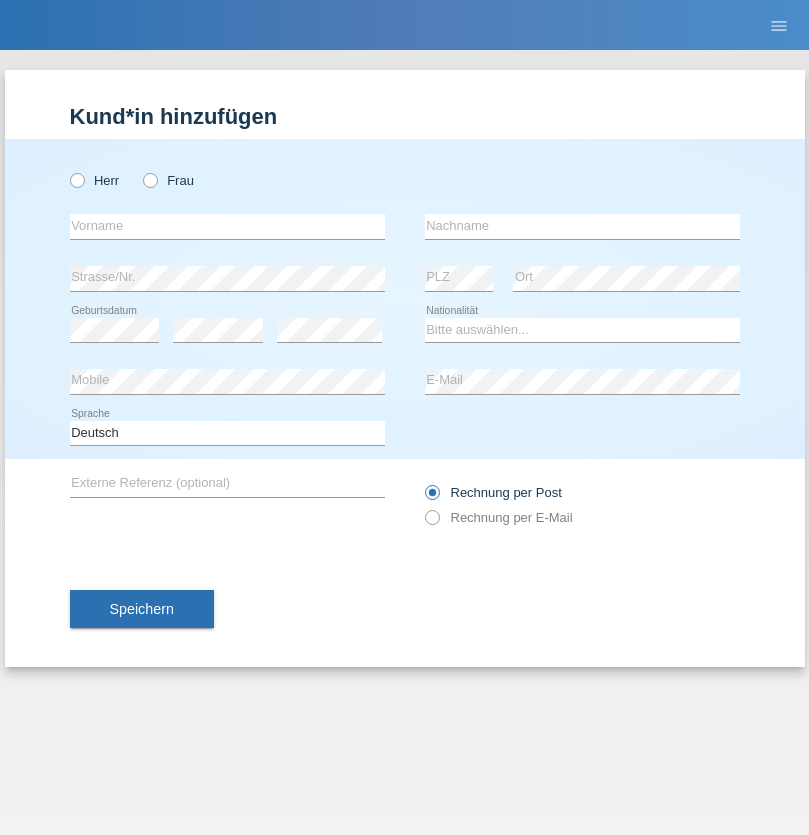 scroll, scrollTop: 0, scrollLeft: 0, axis: both 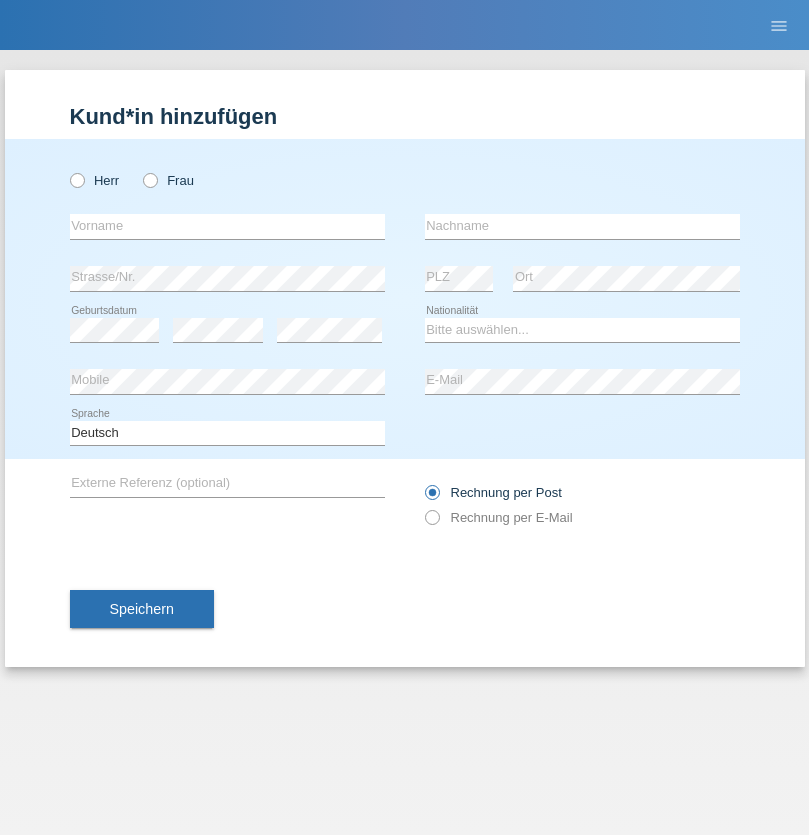 radio on "true" 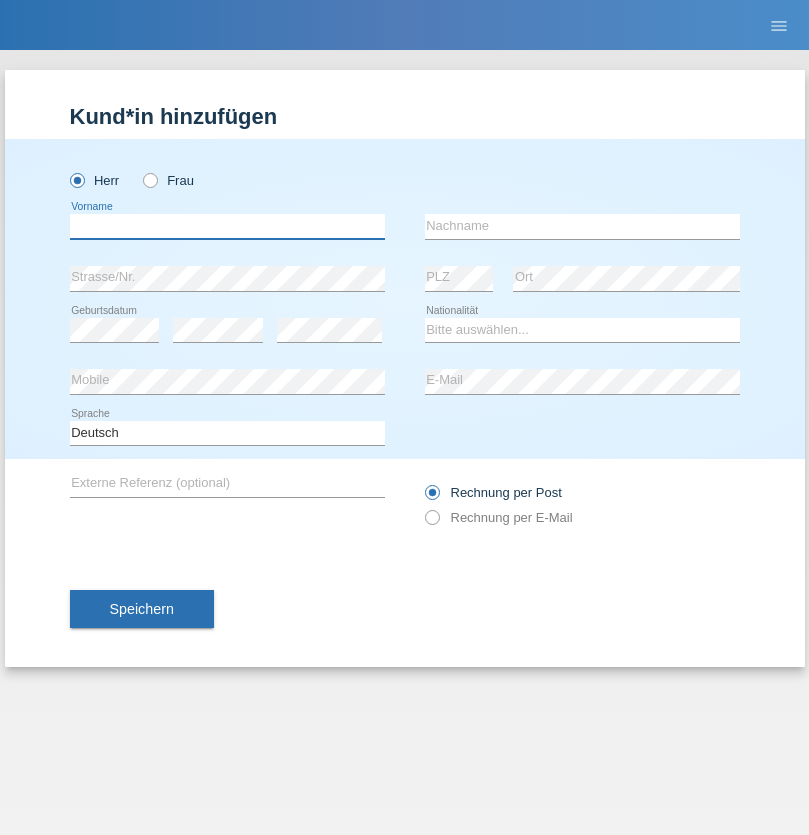 click at bounding box center (227, 226) 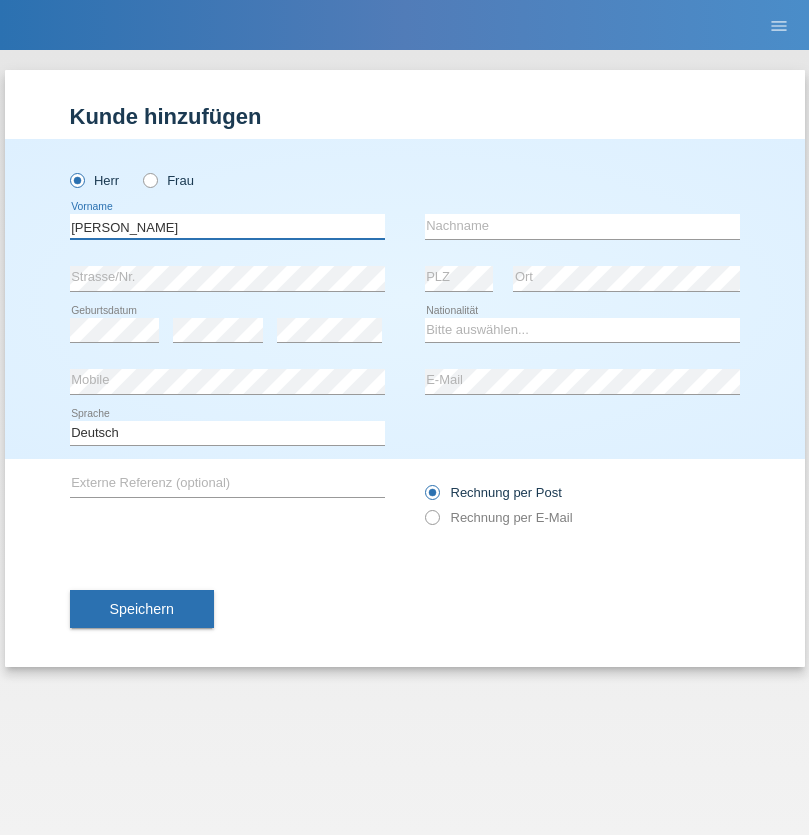 type on "Paolo" 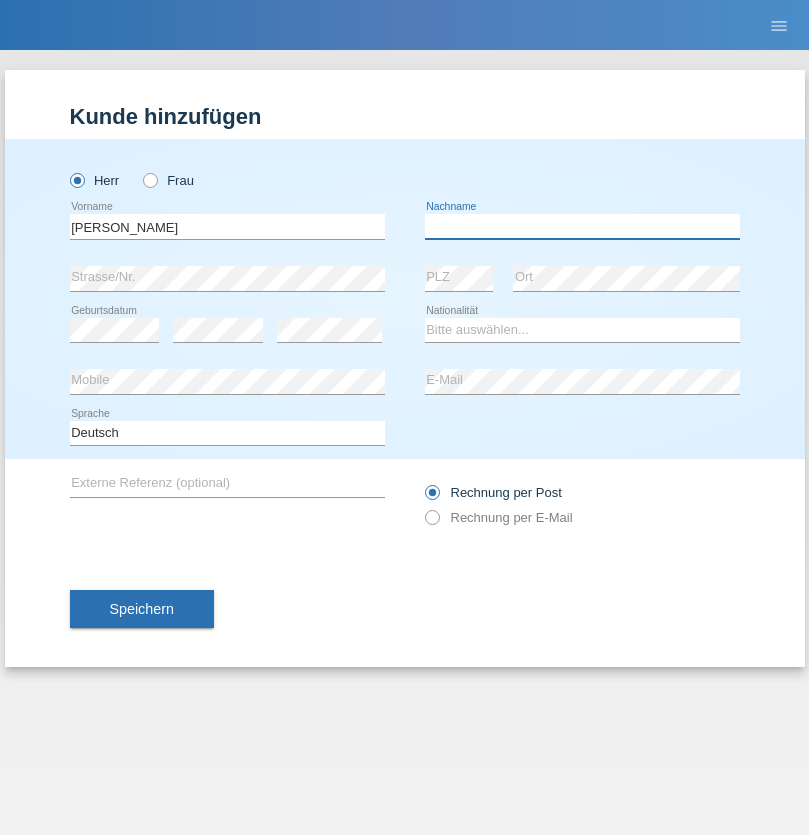 click at bounding box center [582, 226] 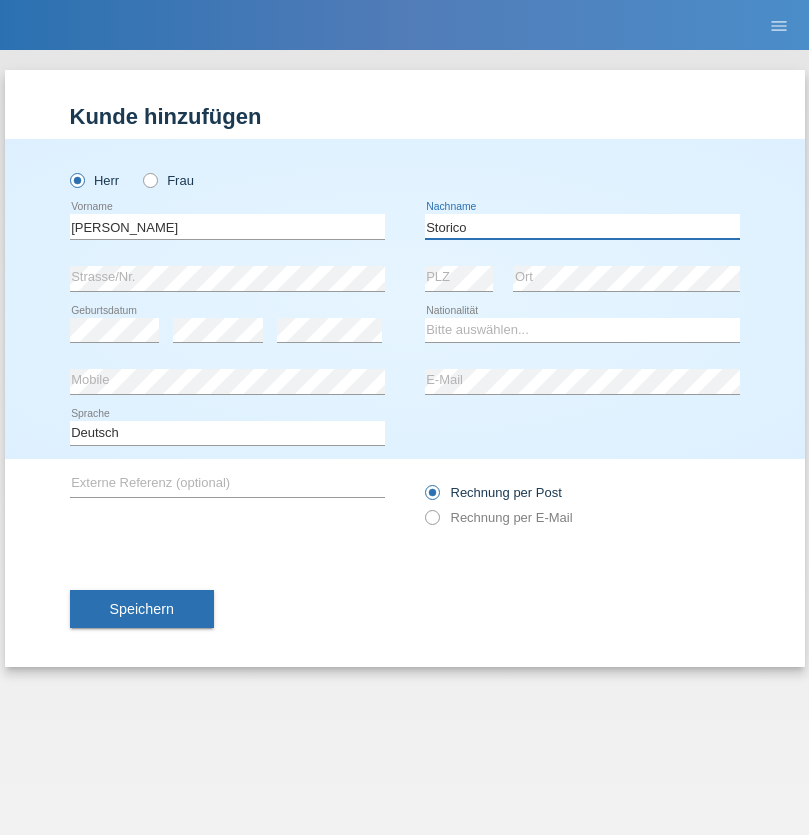 type on "Storico" 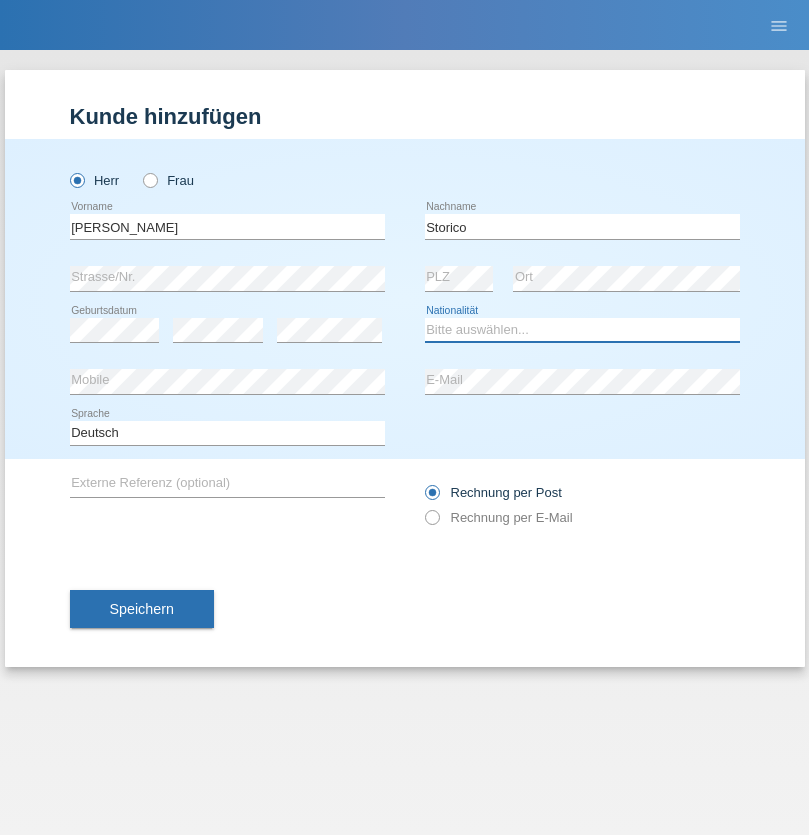 select on "IT" 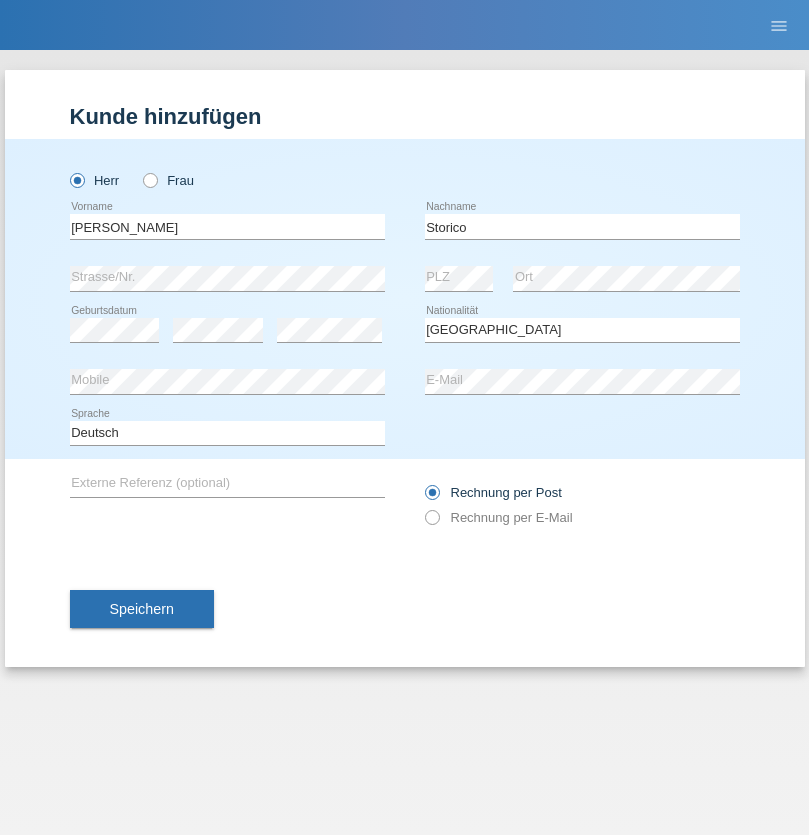 select on "C" 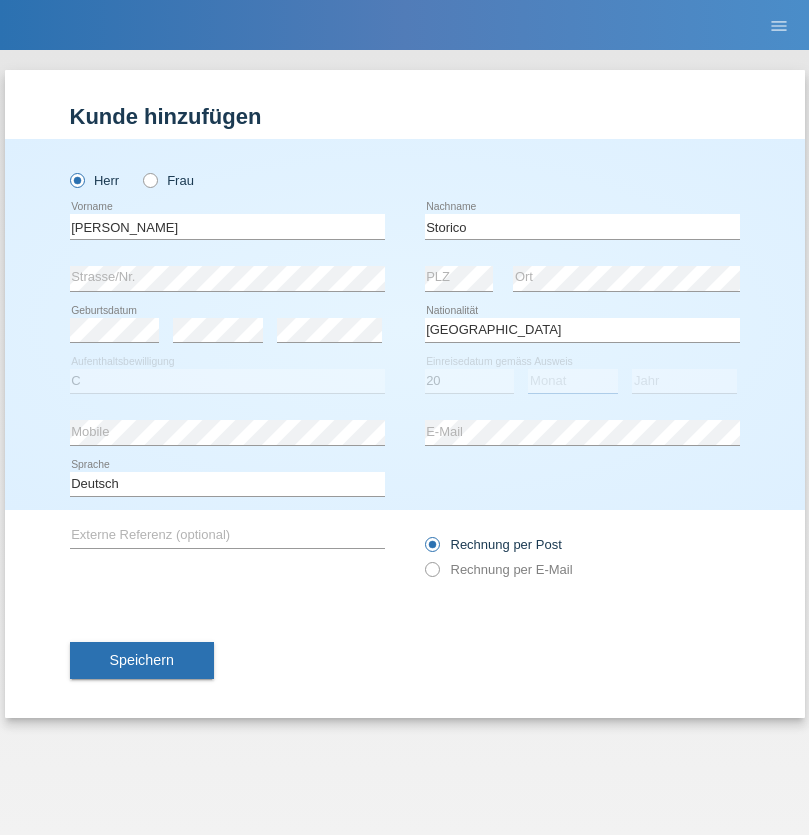 select on "07" 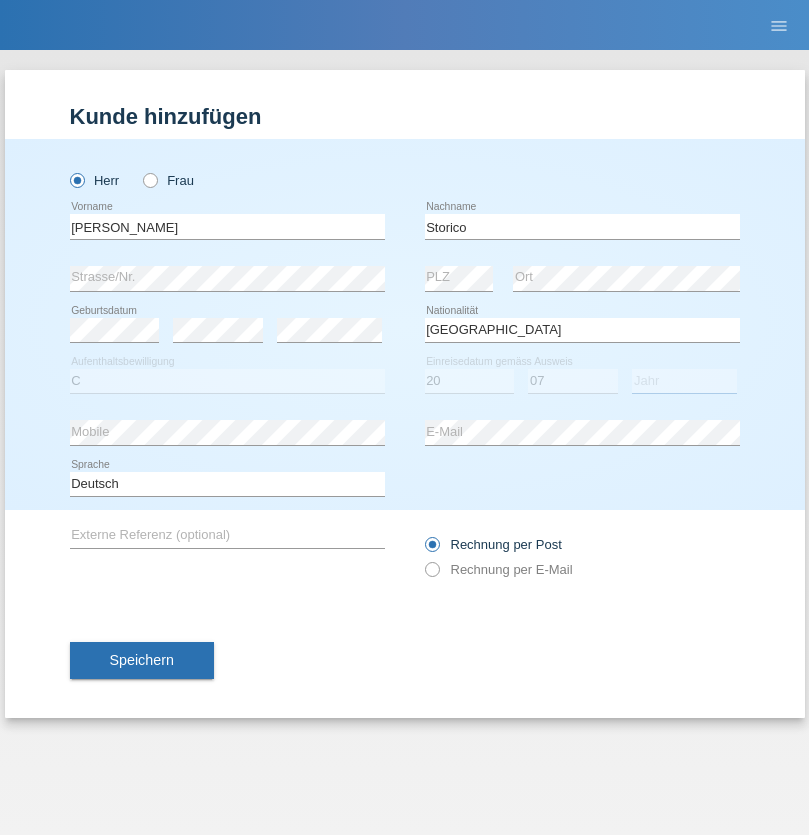 select on "2021" 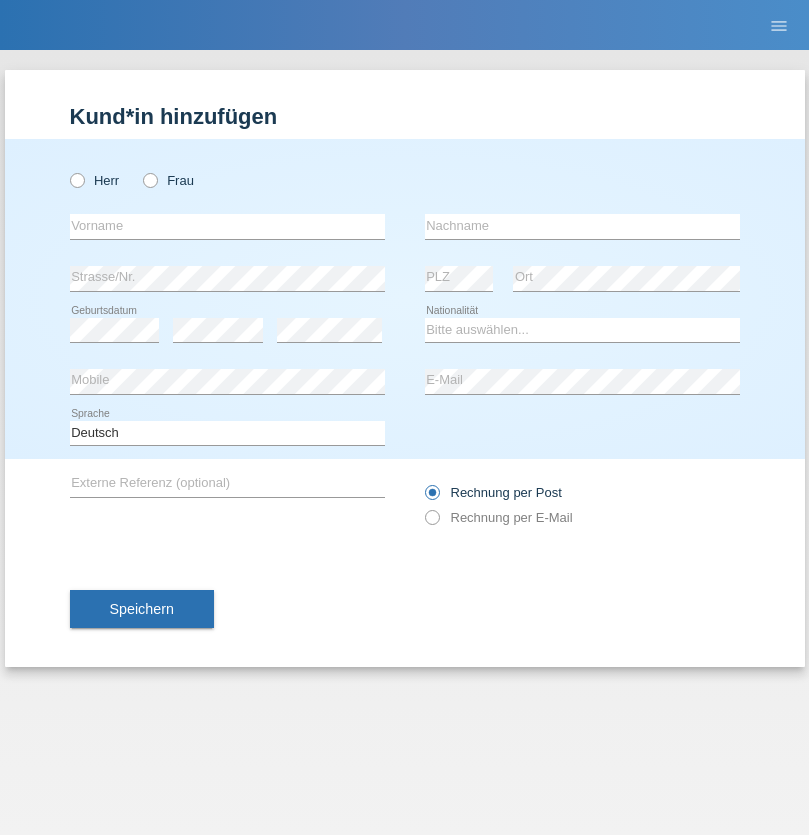 scroll, scrollTop: 0, scrollLeft: 0, axis: both 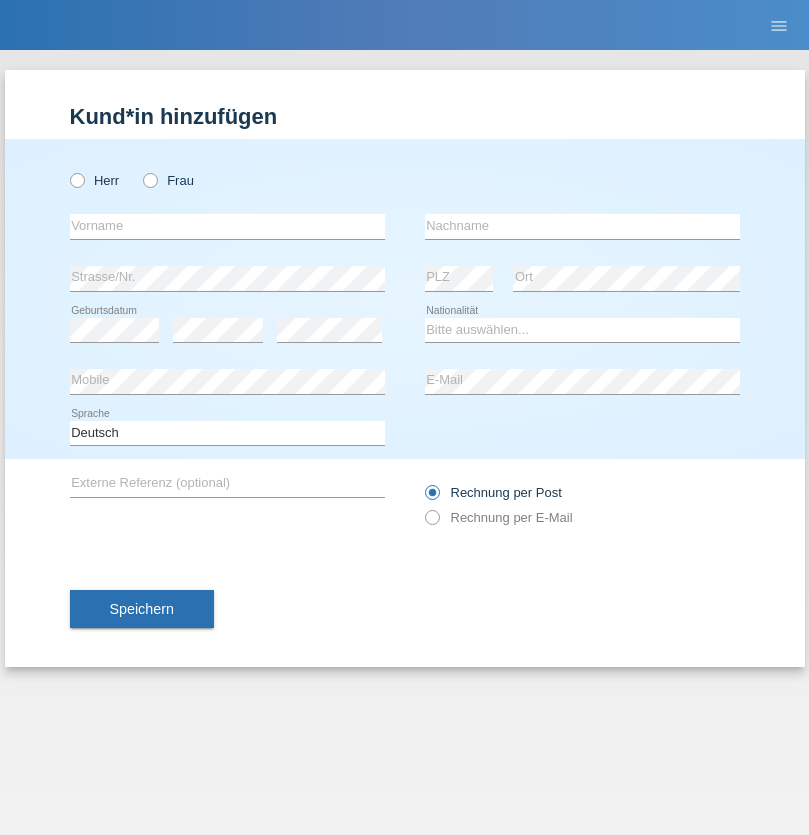 radio on "true" 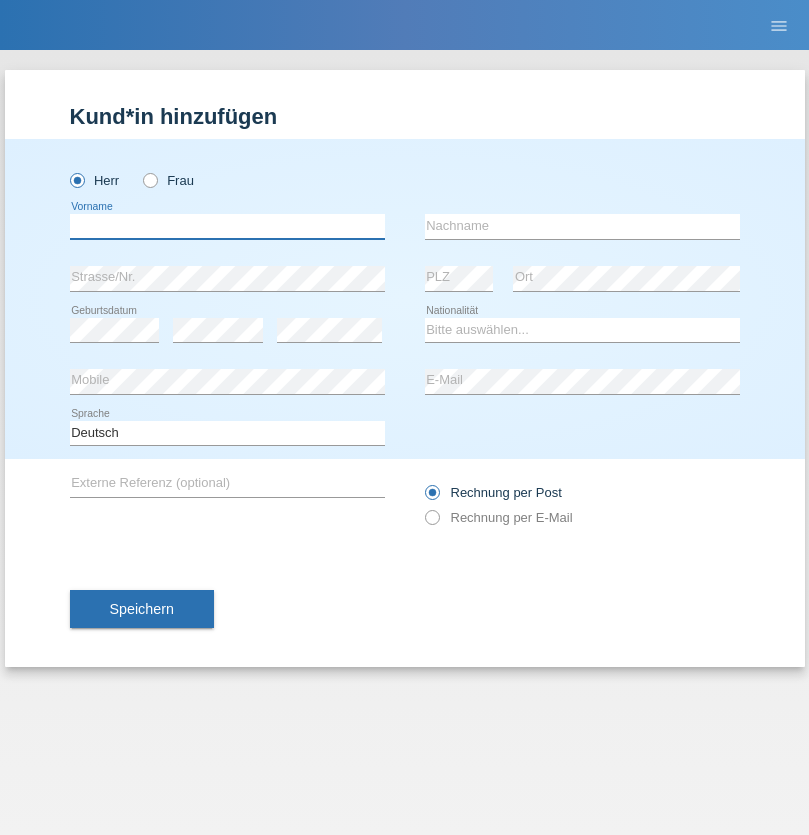 click at bounding box center (227, 226) 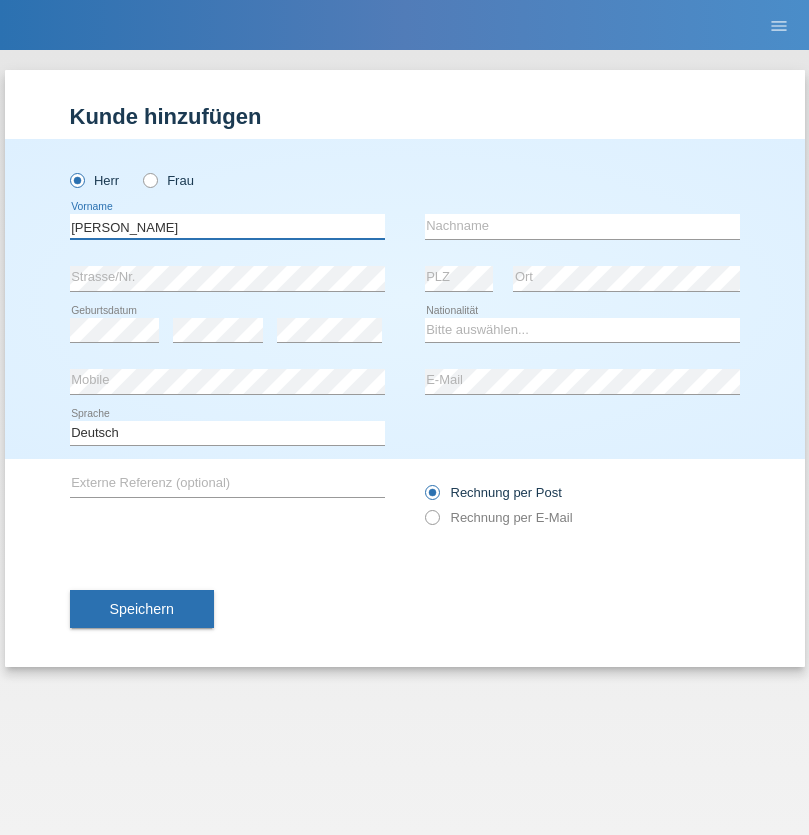 type on "Sven" 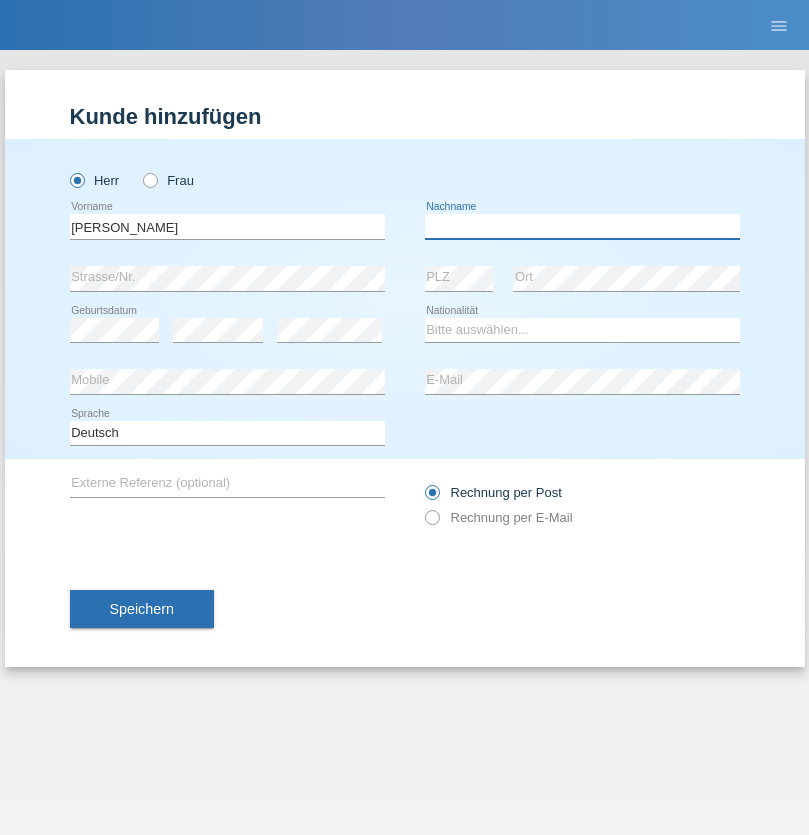 click at bounding box center (582, 226) 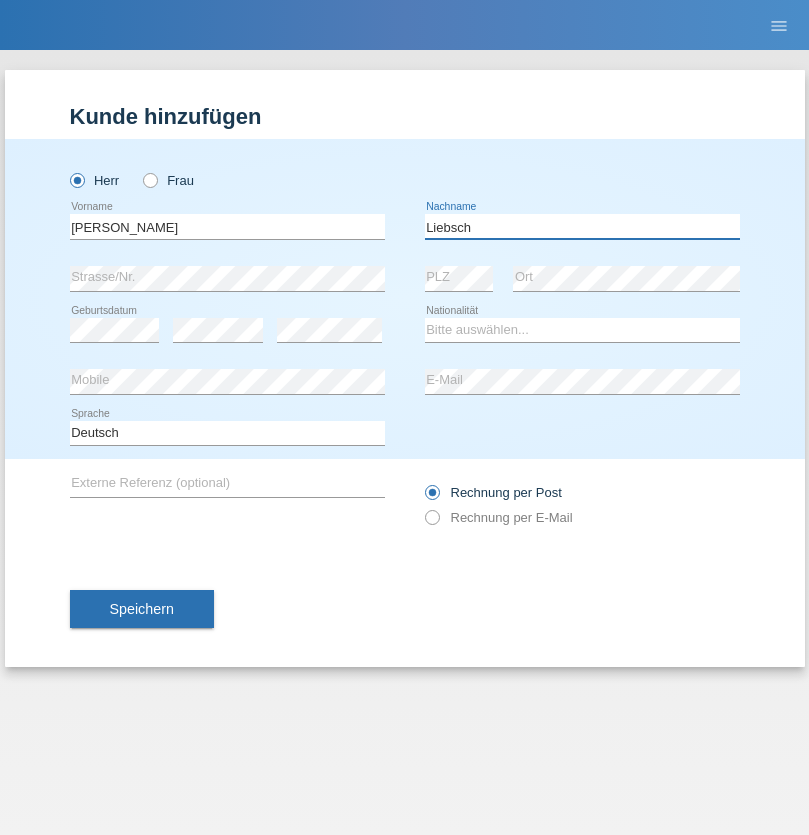 type on "Liebsch" 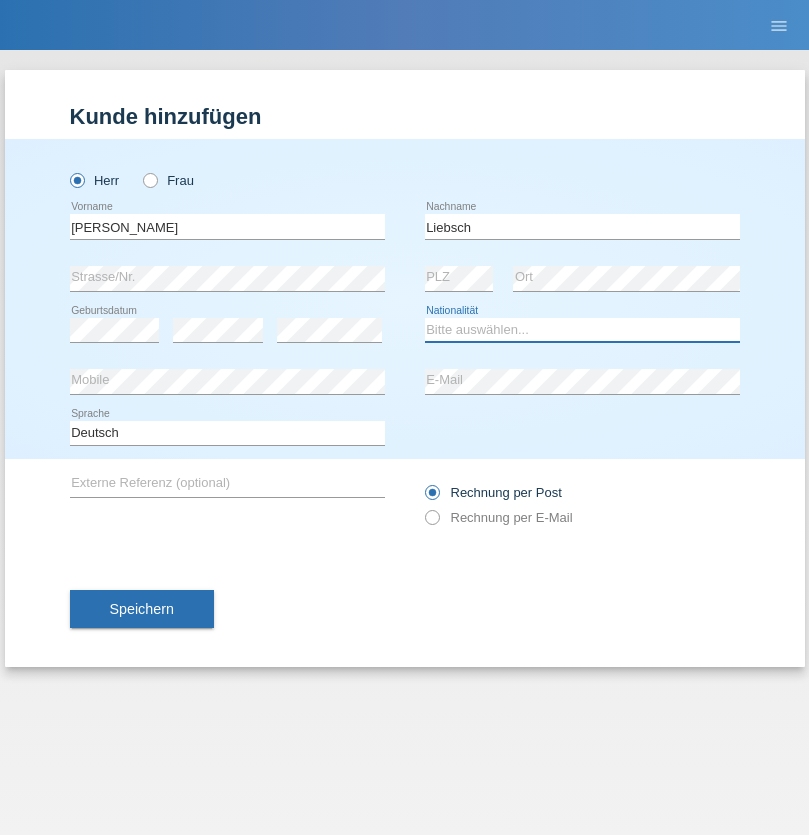 select on "DE" 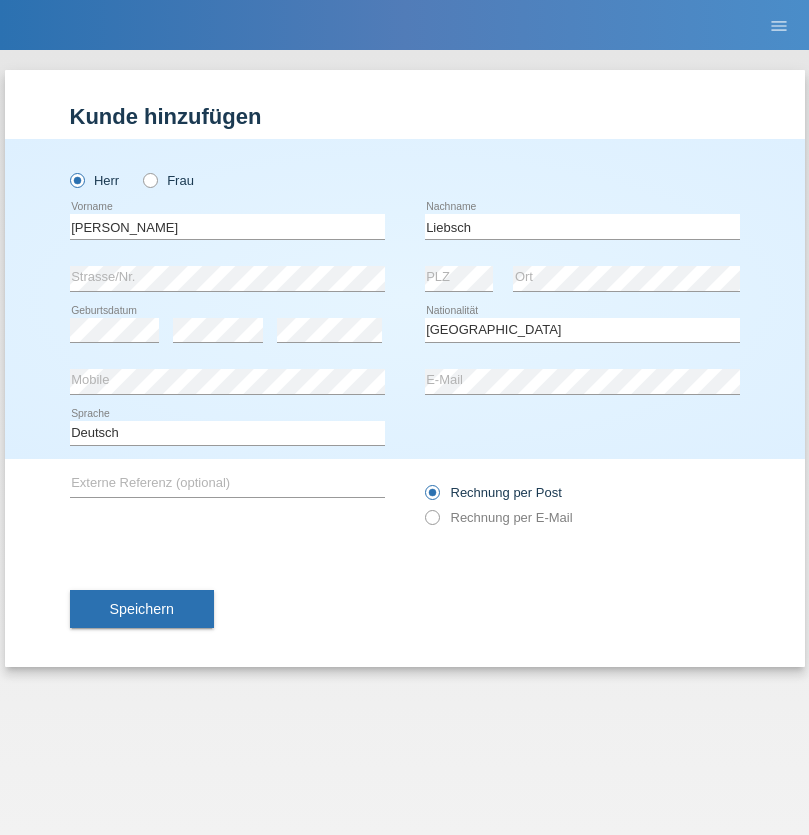 select on "C" 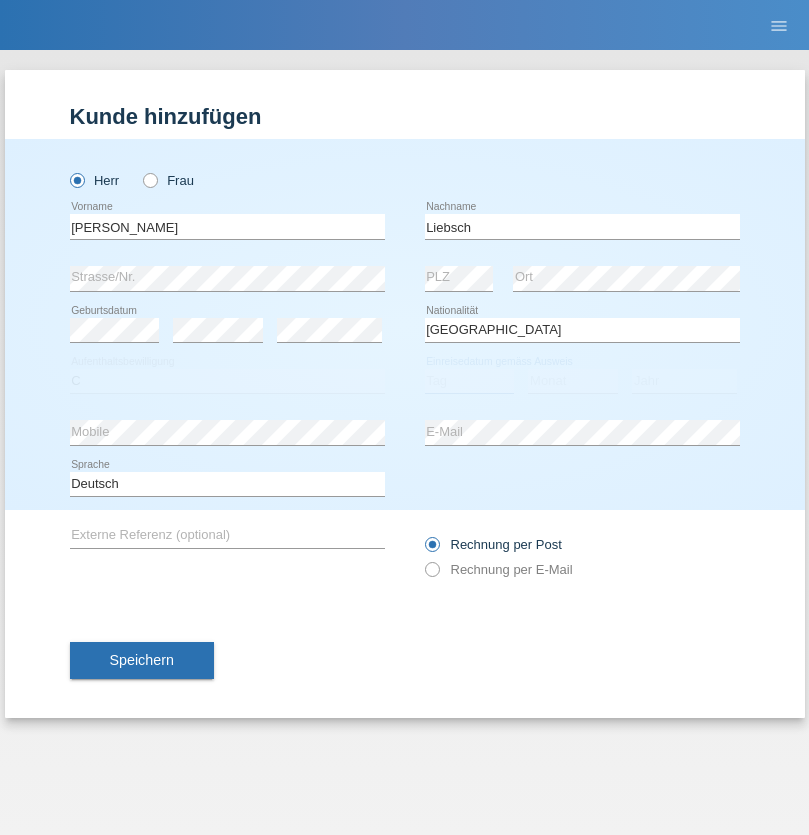 select on "20" 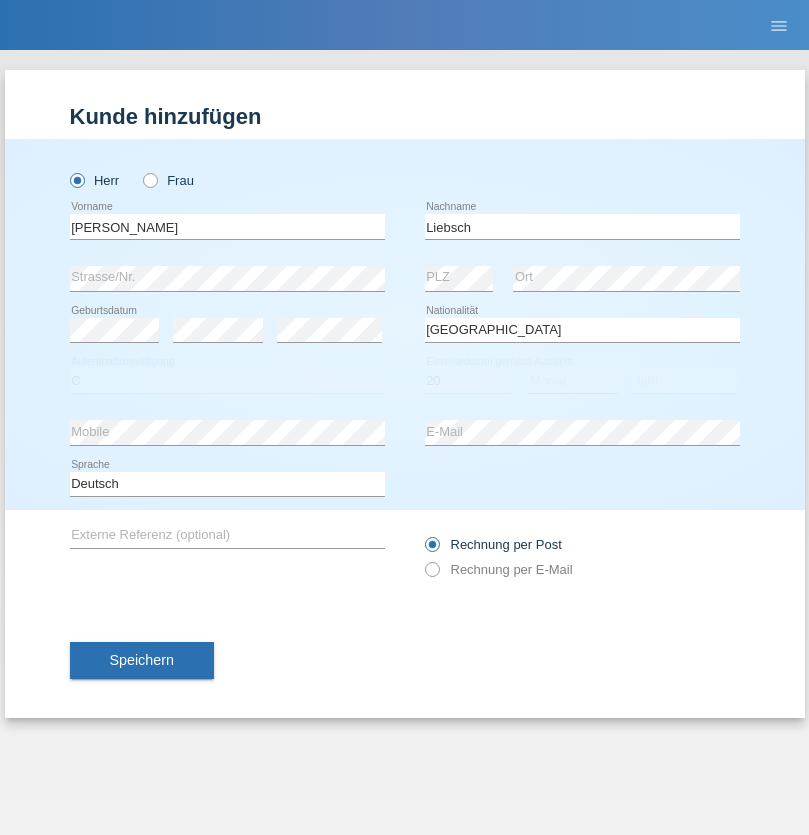 select on "07" 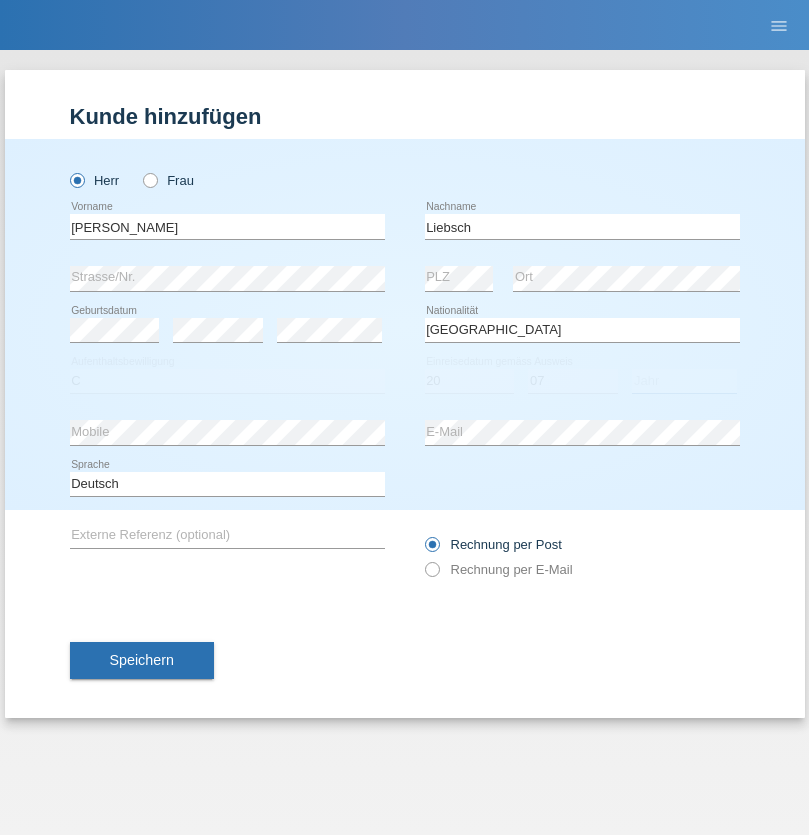 select on "2021" 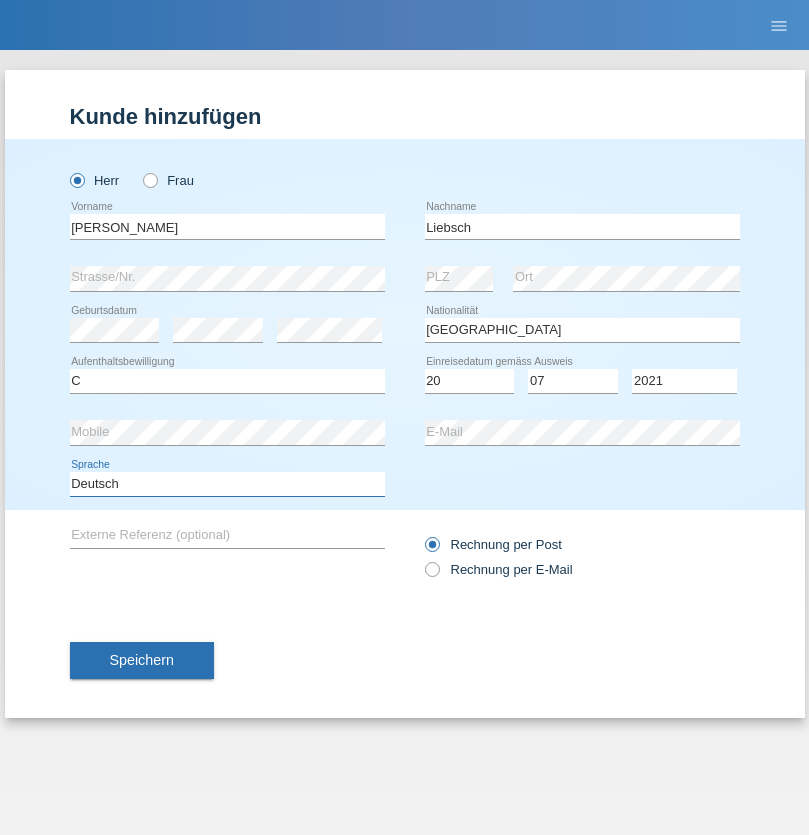 select on "en" 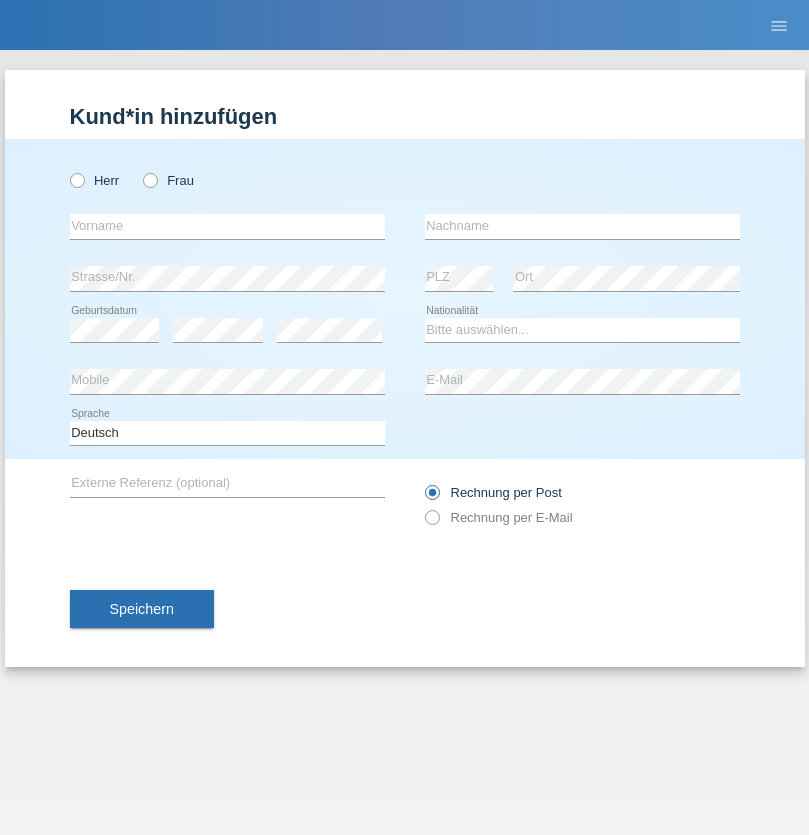 scroll, scrollTop: 0, scrollLeft: 0, axis: both 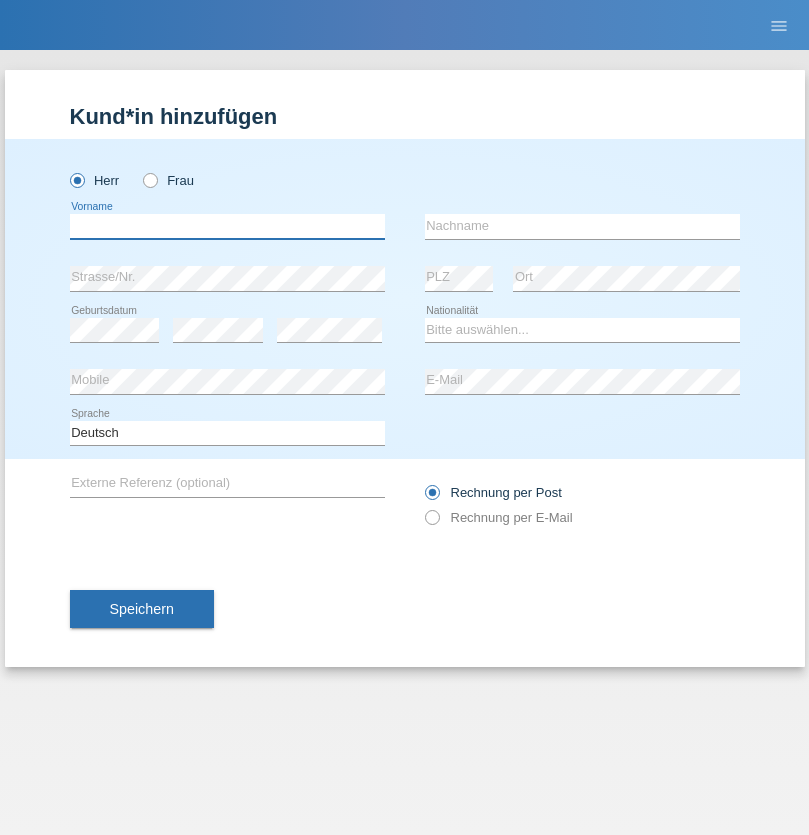 click at bounding box center (227, 226) 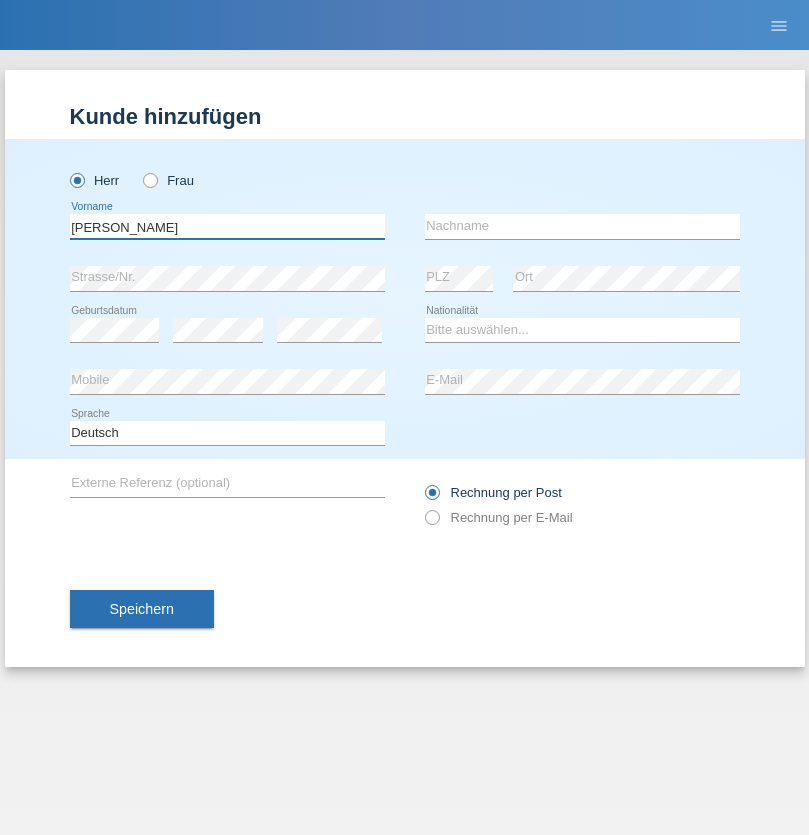 type on "Paolo" 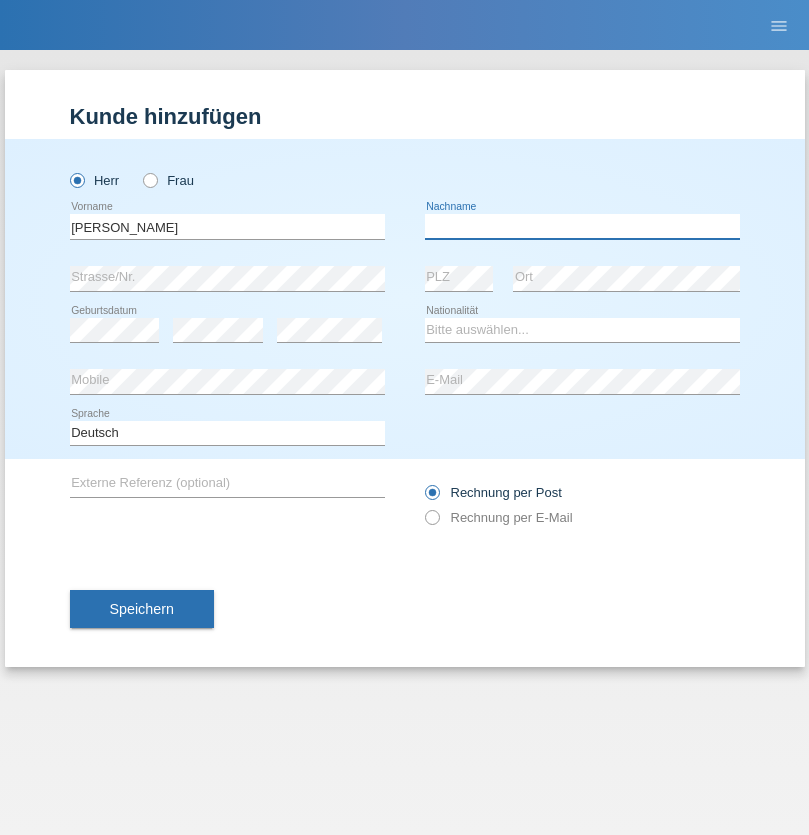 click at bounding box center (582, 226) 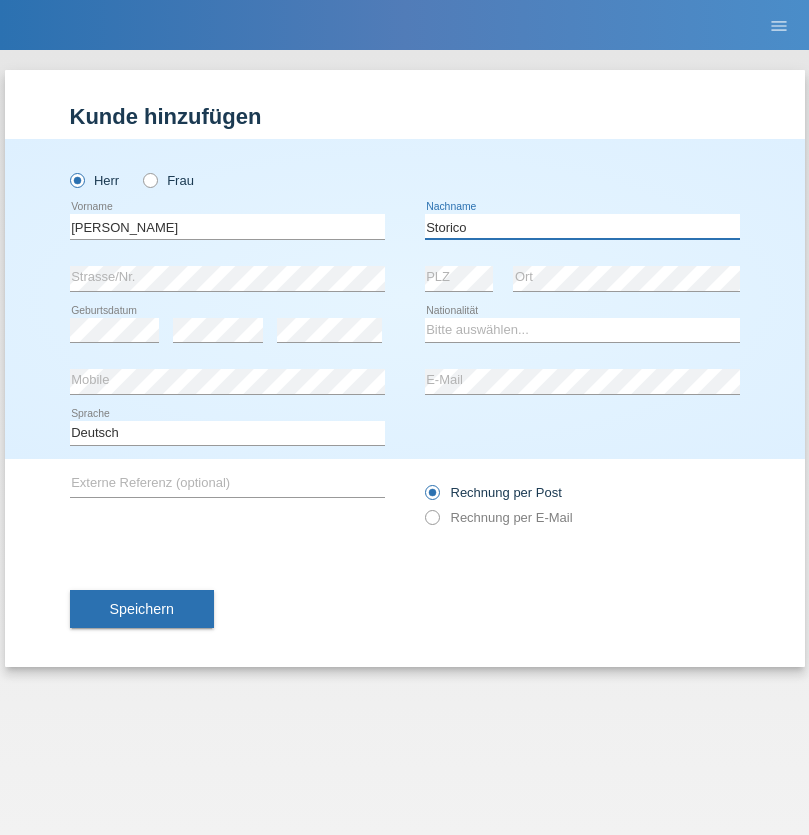 type on "Storico" 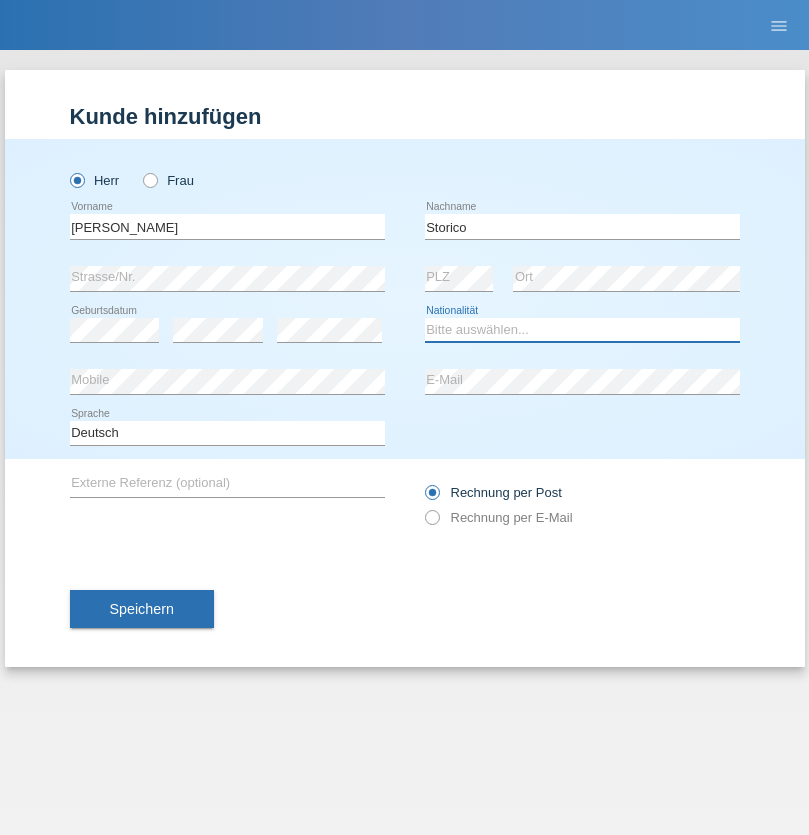 select on "IT" 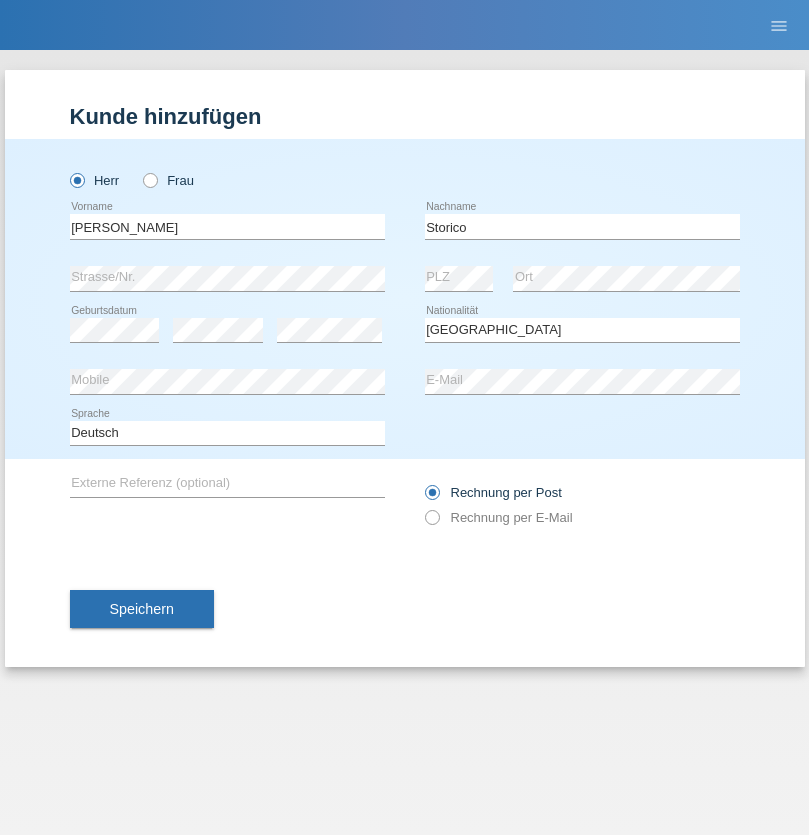 select on "C" 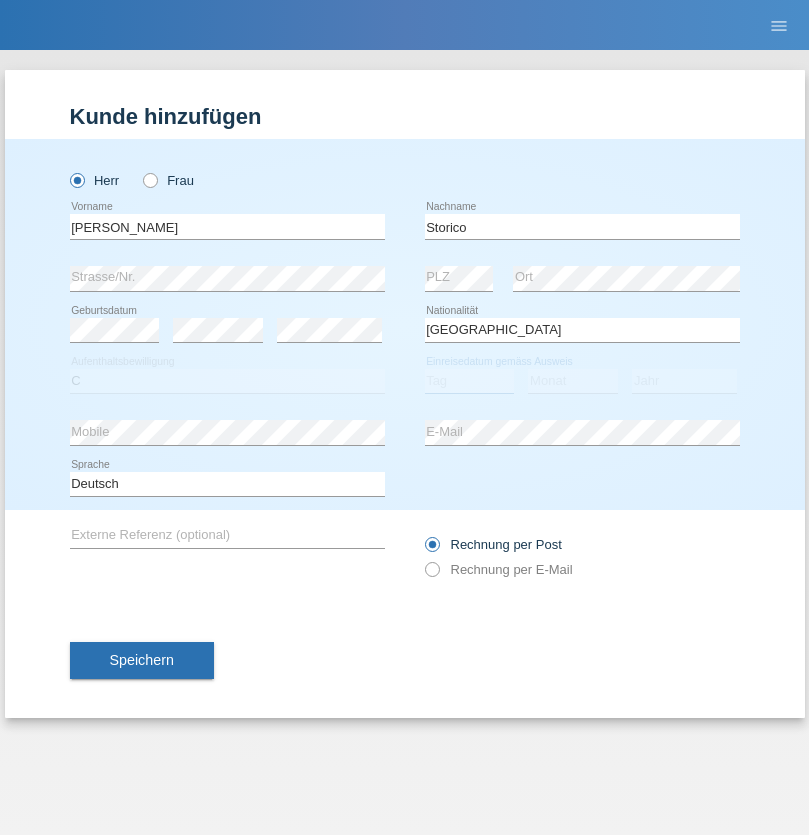 select on "20" 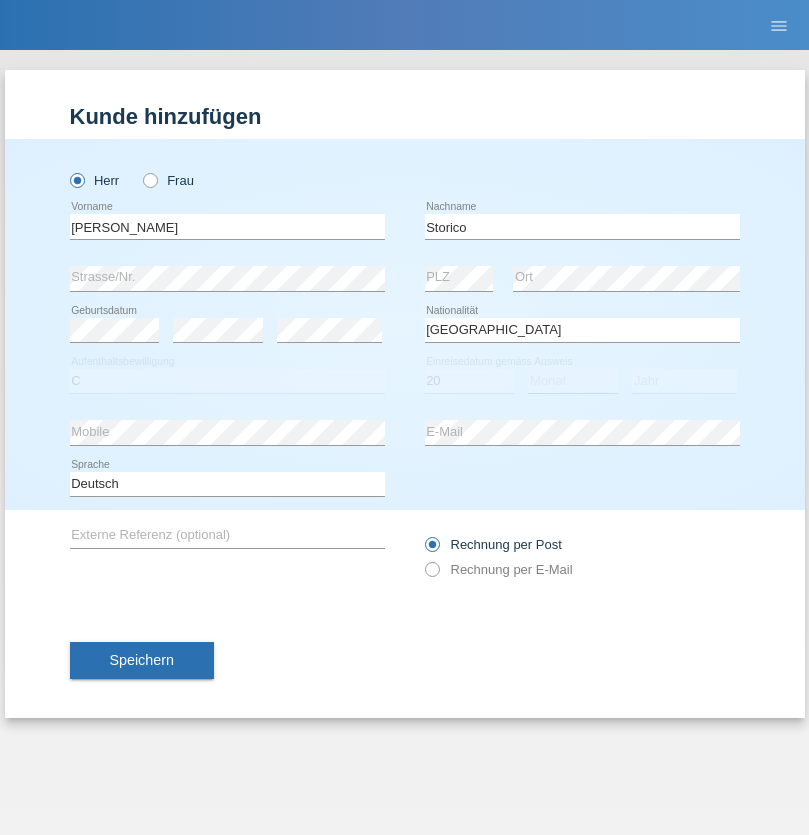 select on "07" 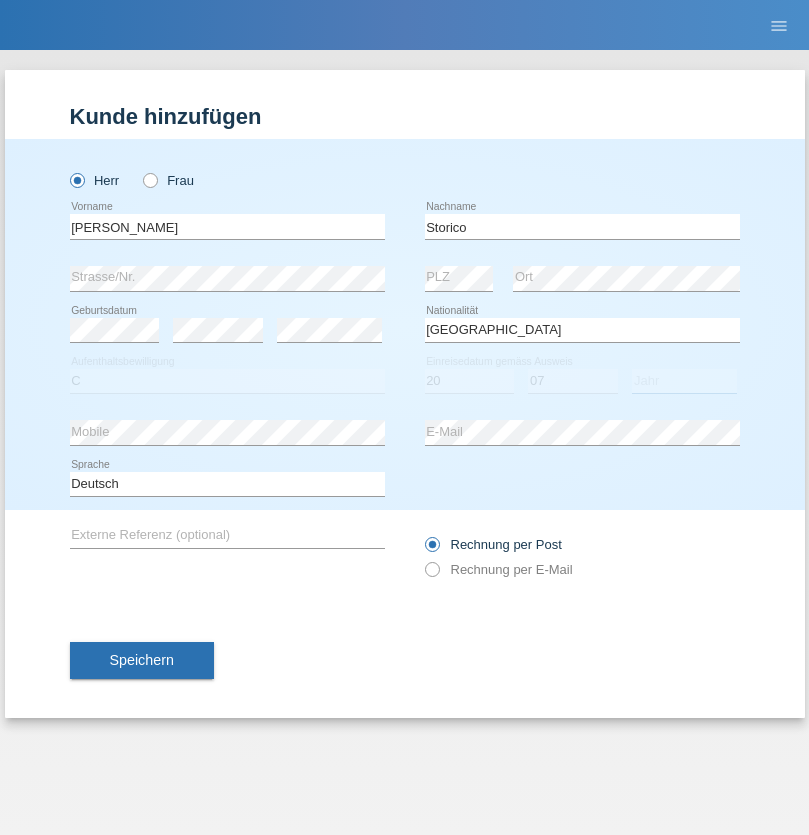 select on "2021" 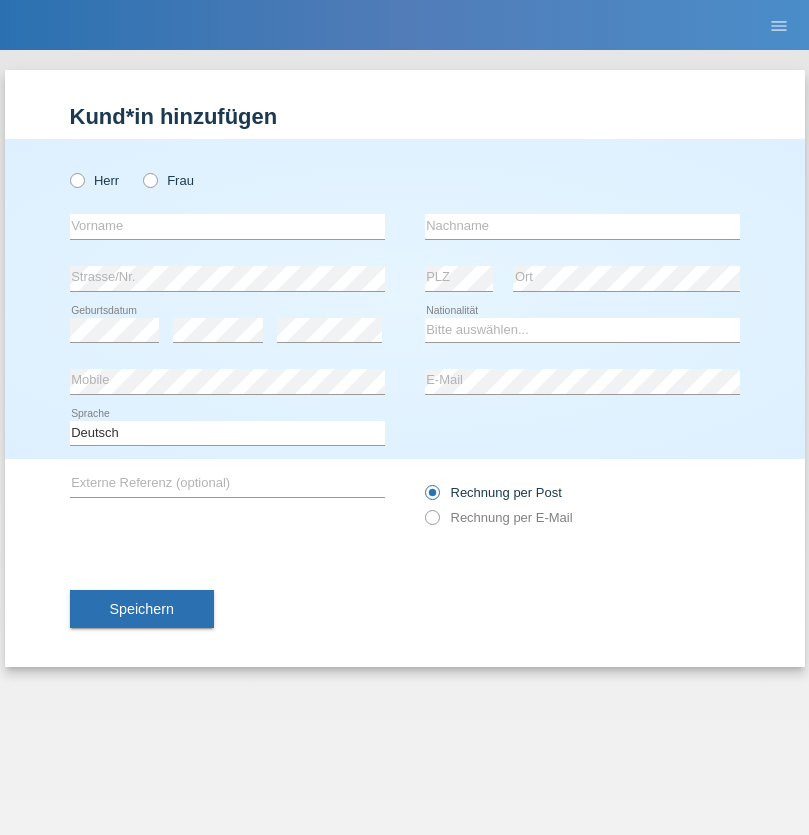 scroll, scrollTop: 0, scrollLeft: 0, axis: both 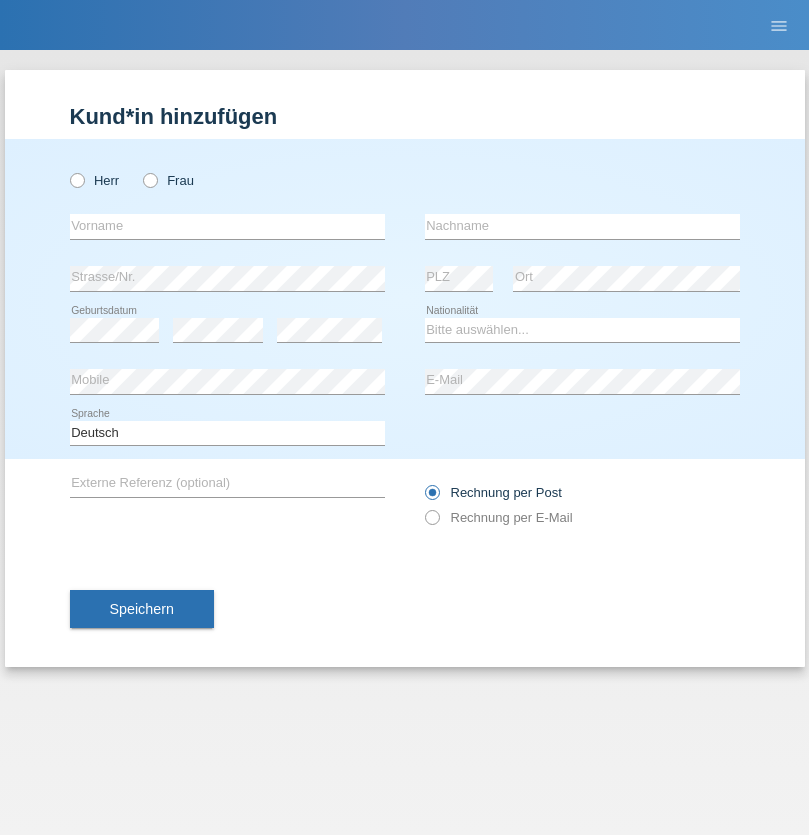 radio on "true" 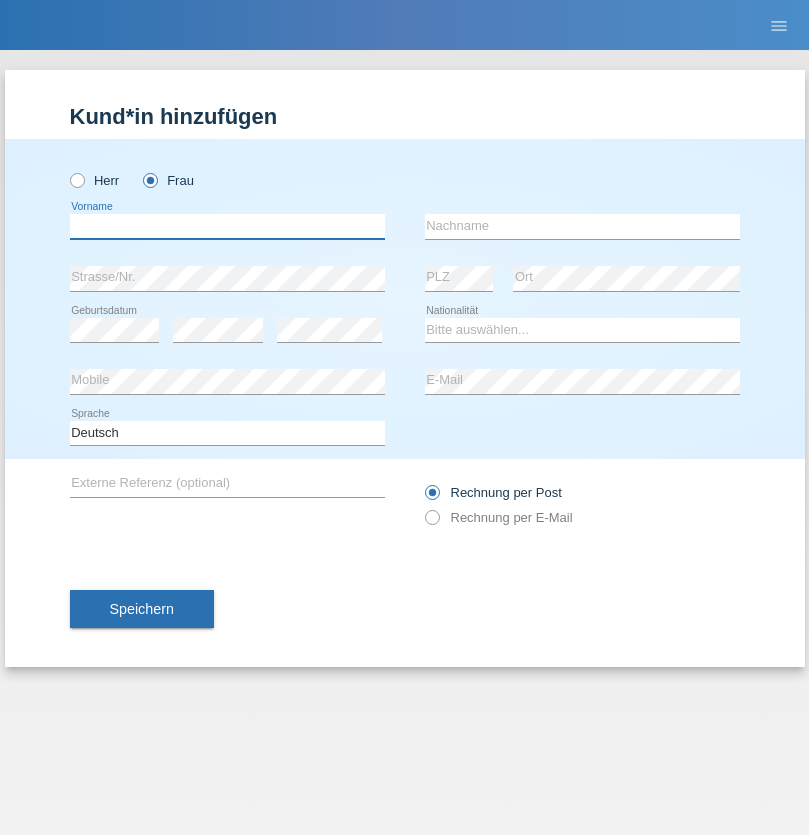click at bounding box center [227, 226] 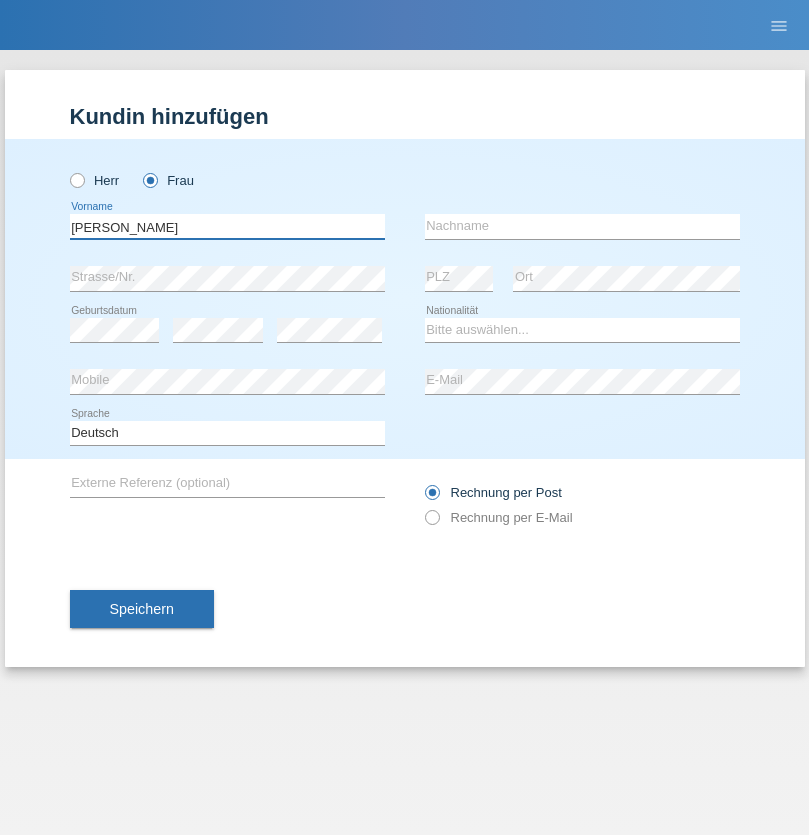 type on "Alberto" 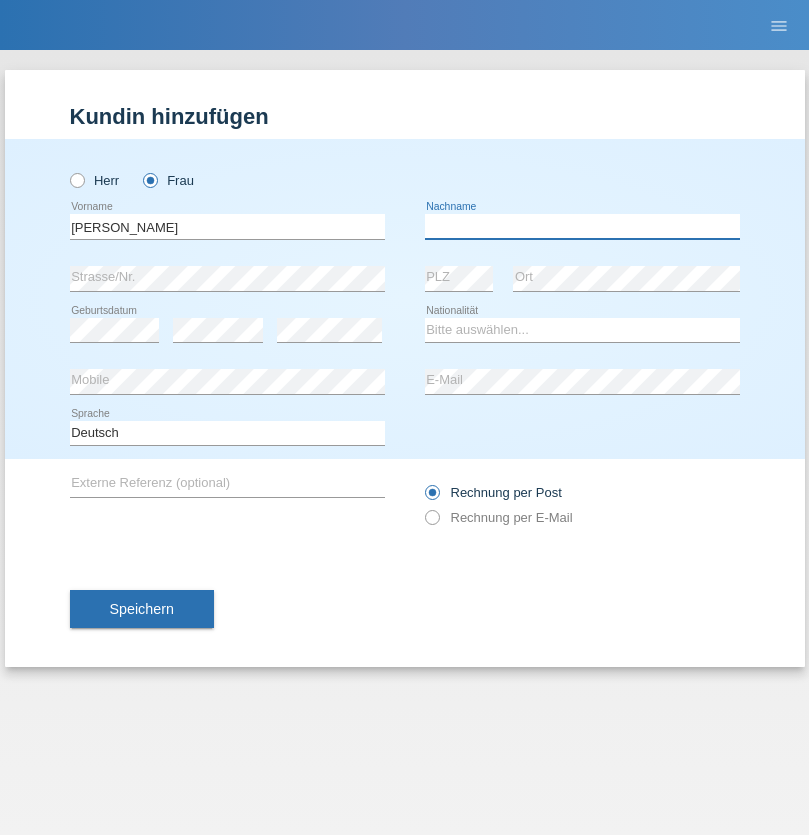 click at bounding box center [582, 226] 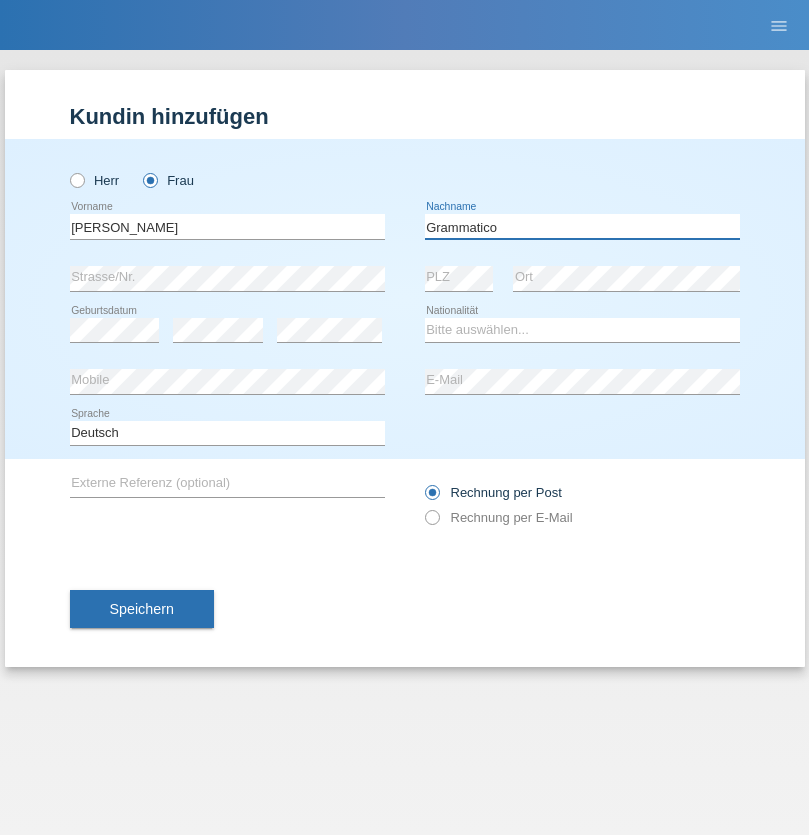 type on "Grammatico" 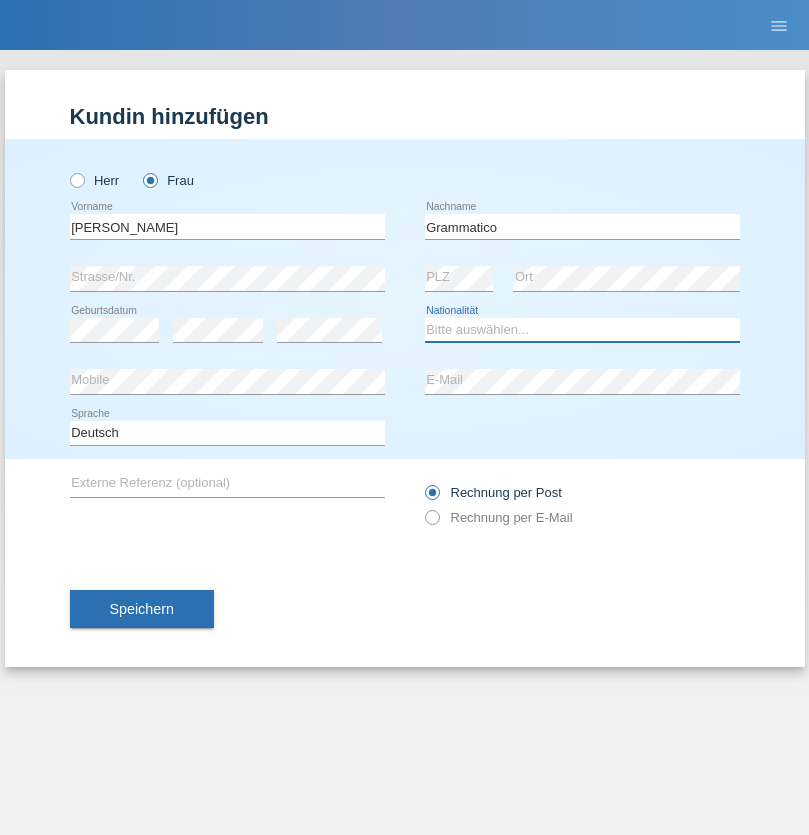 select on "CH" 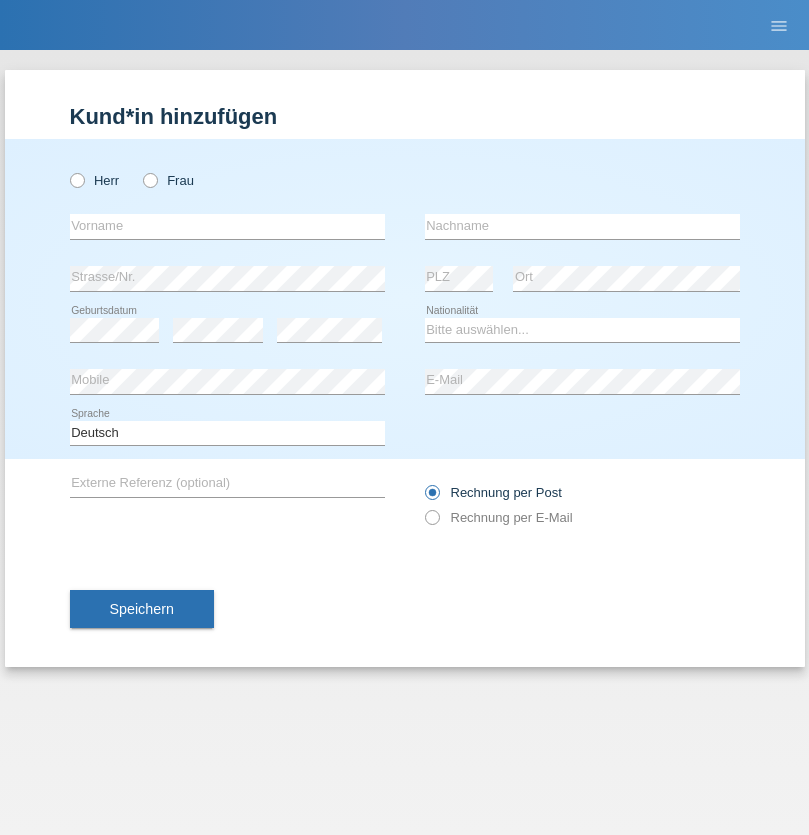 scroll, scrollTop: 0, scrollLeft: 0, axis: both 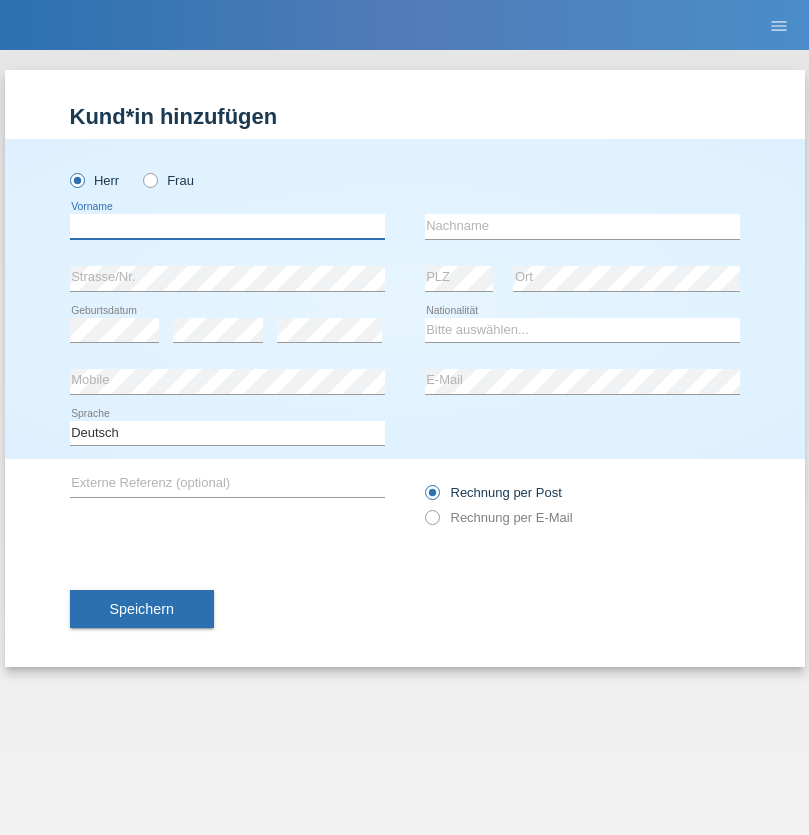 click at bounding box center [227, 226] 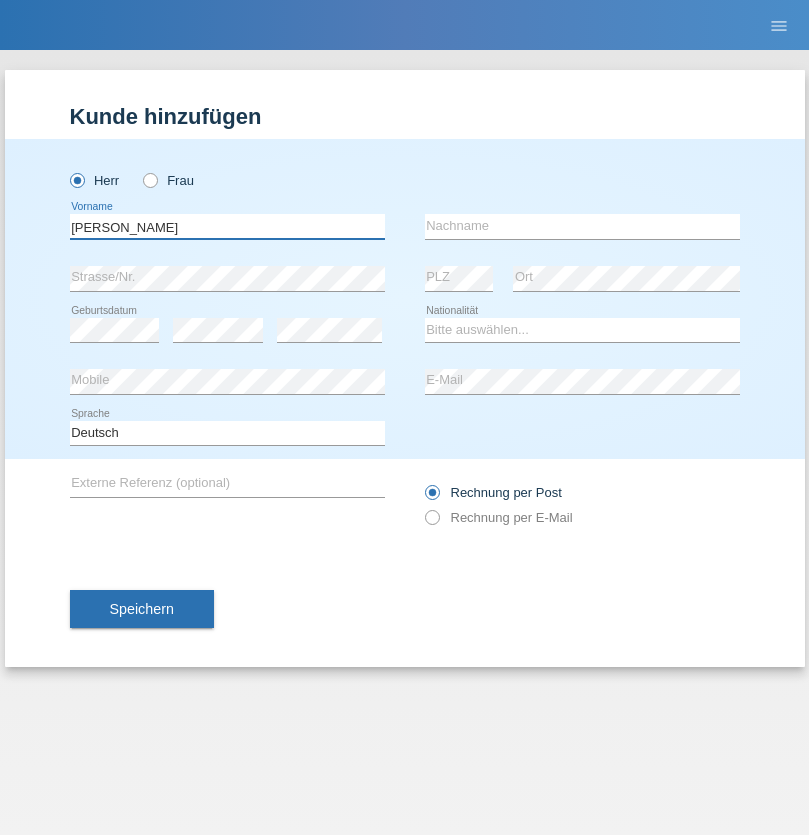 type on "[PERSON_NAME]" 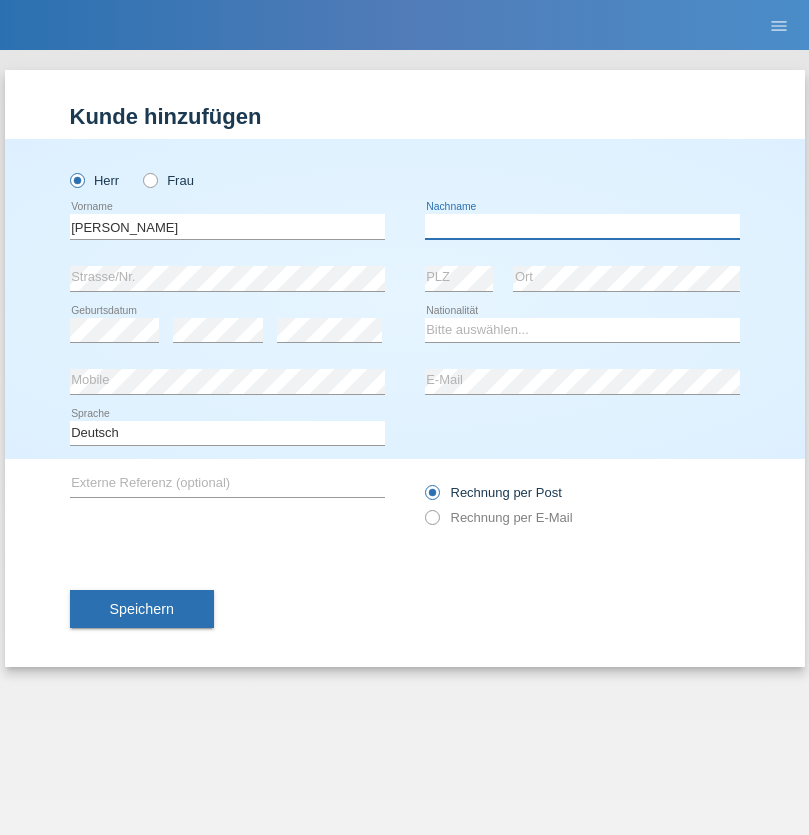 click at bounding box center [582, 226] 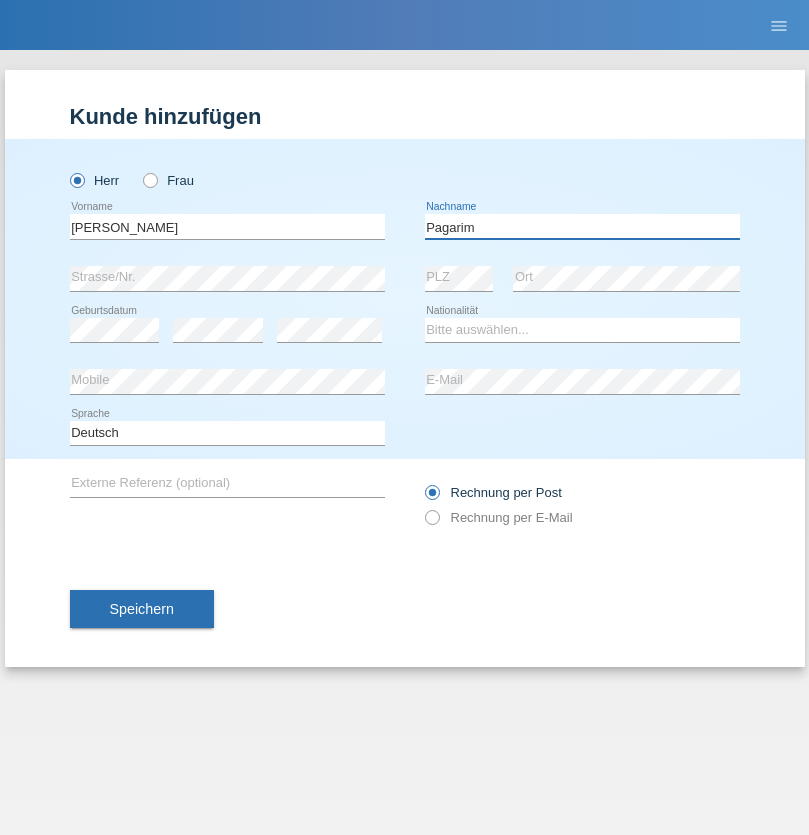 type on "Pagarim" 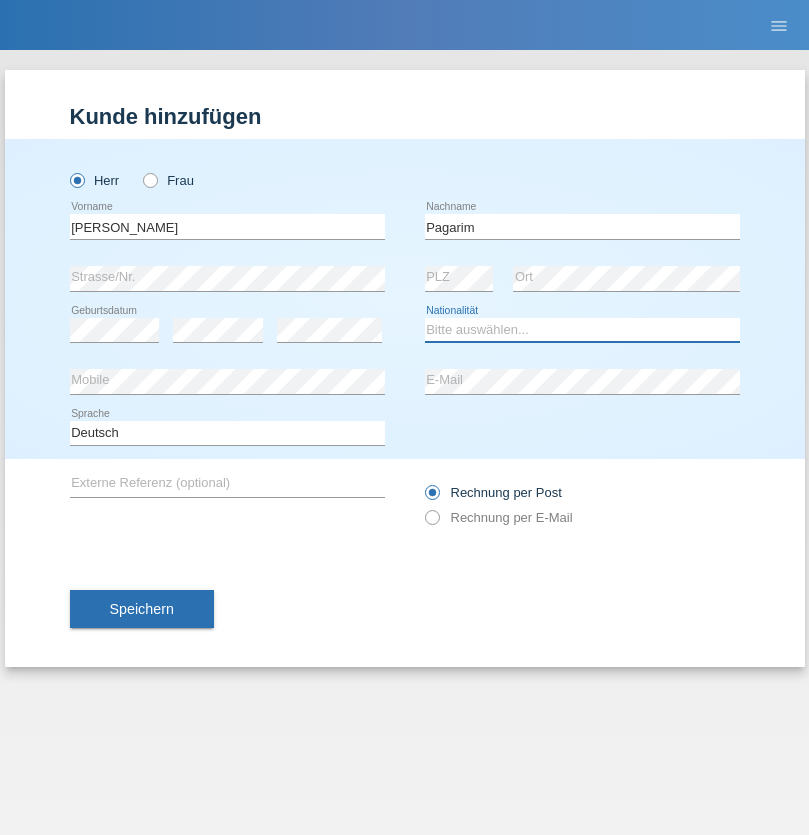 select on "CH" 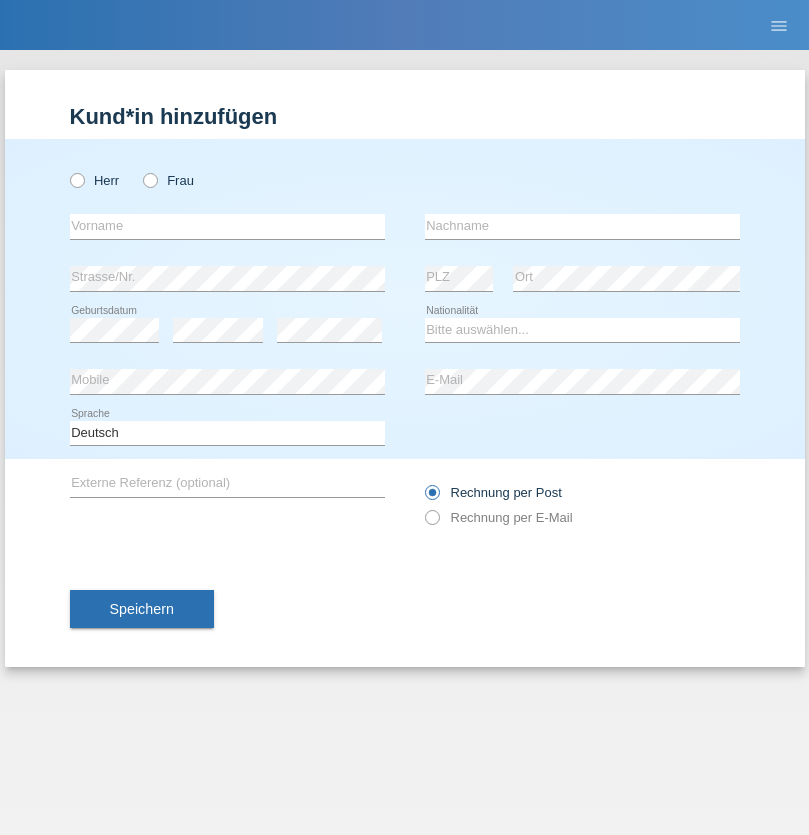 scroll, scrollTop: 0, scrollLeft: 0, axis: both 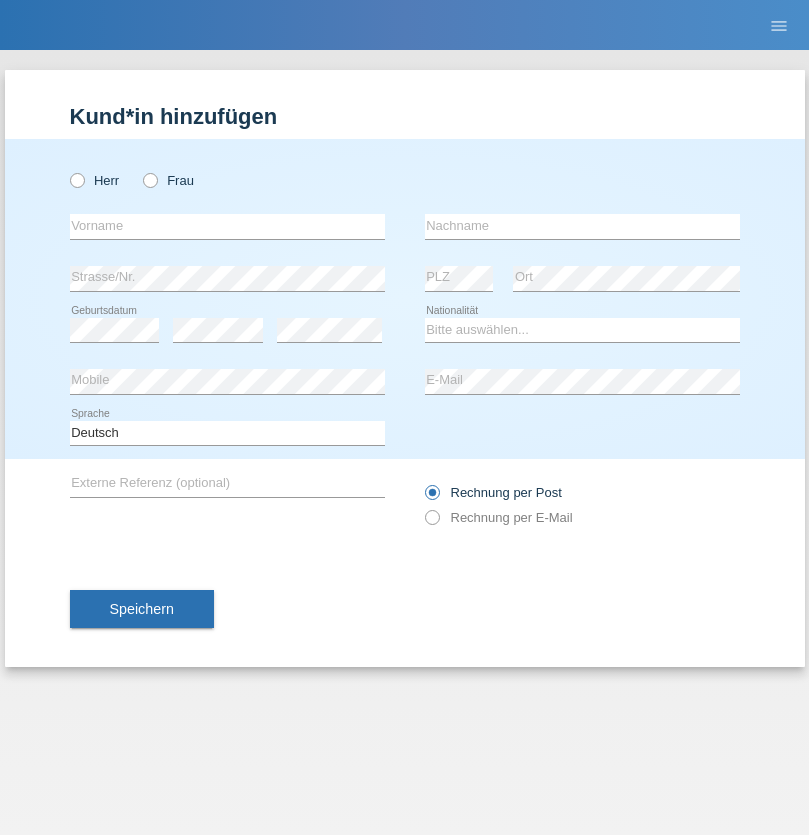 radio on "true" 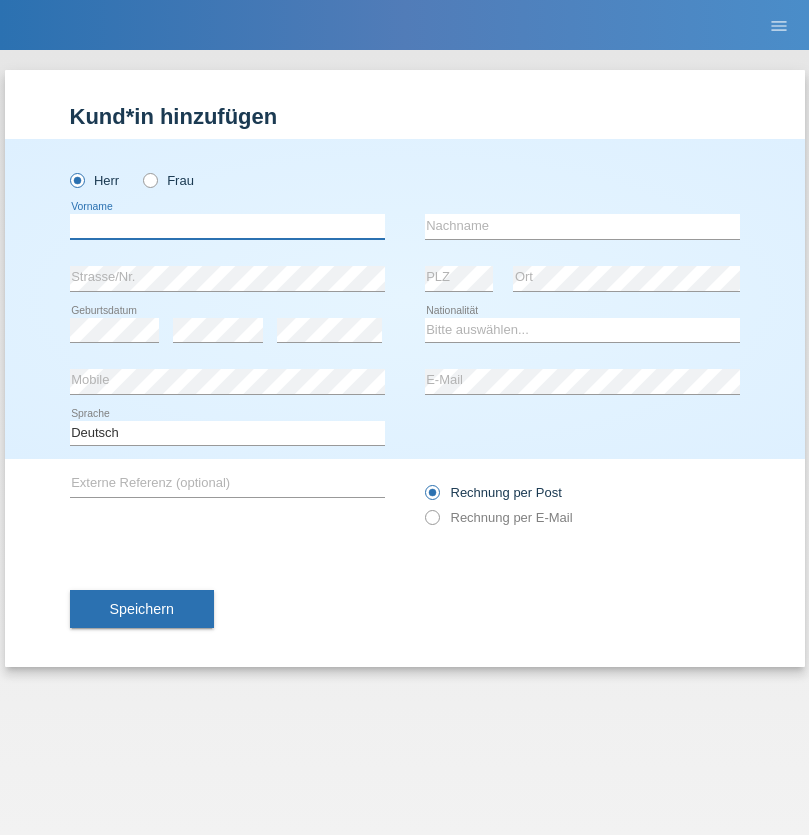 click at bounding box center [227, 226] 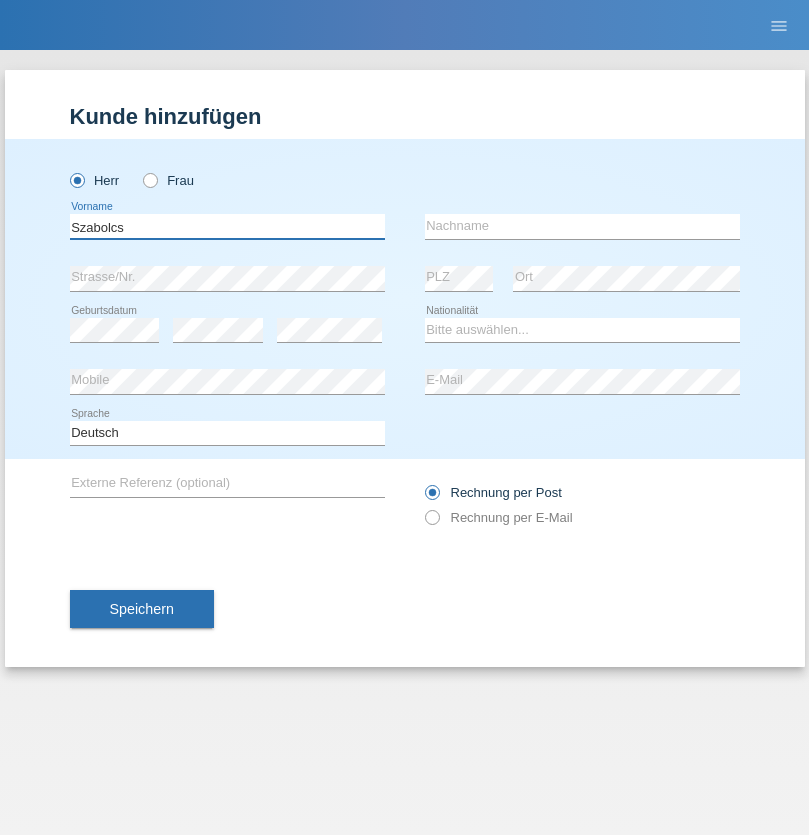type on "Szabolcs" 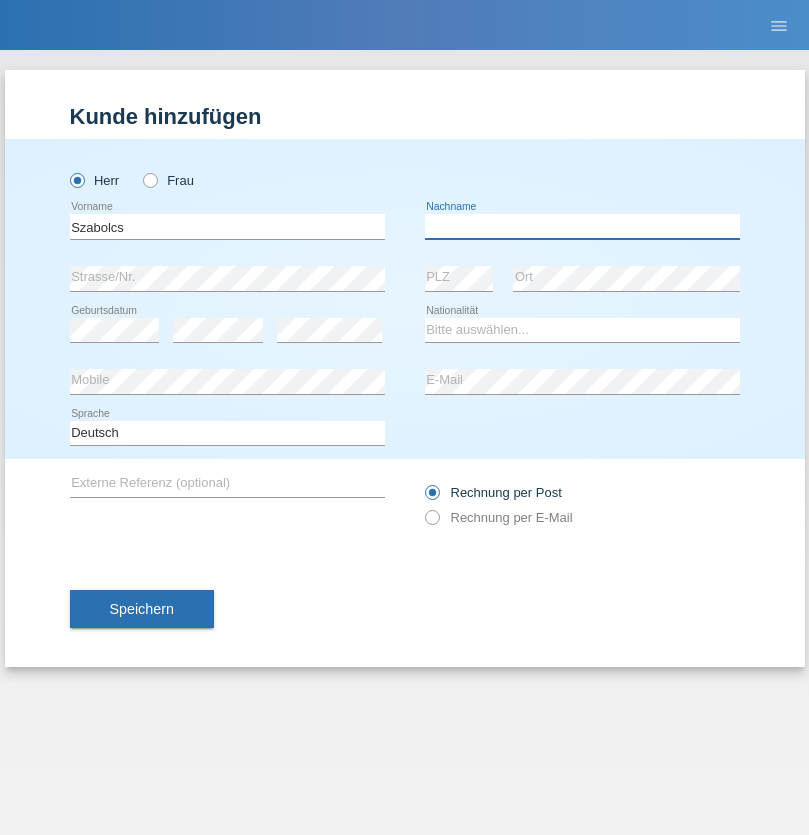 click at bounding box center [582, 226] 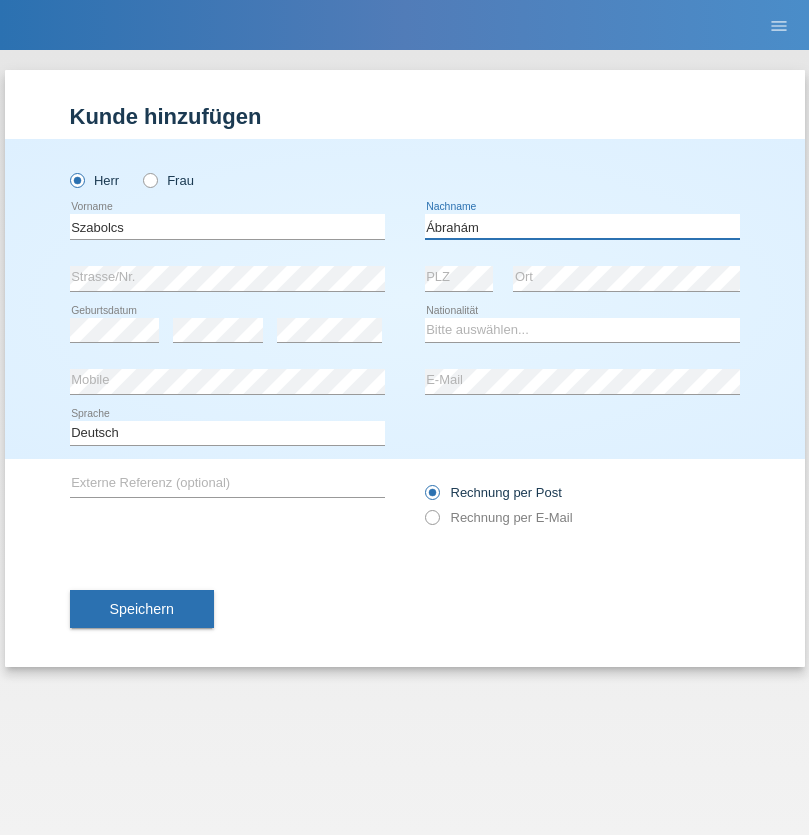 type on "Ábrahám" 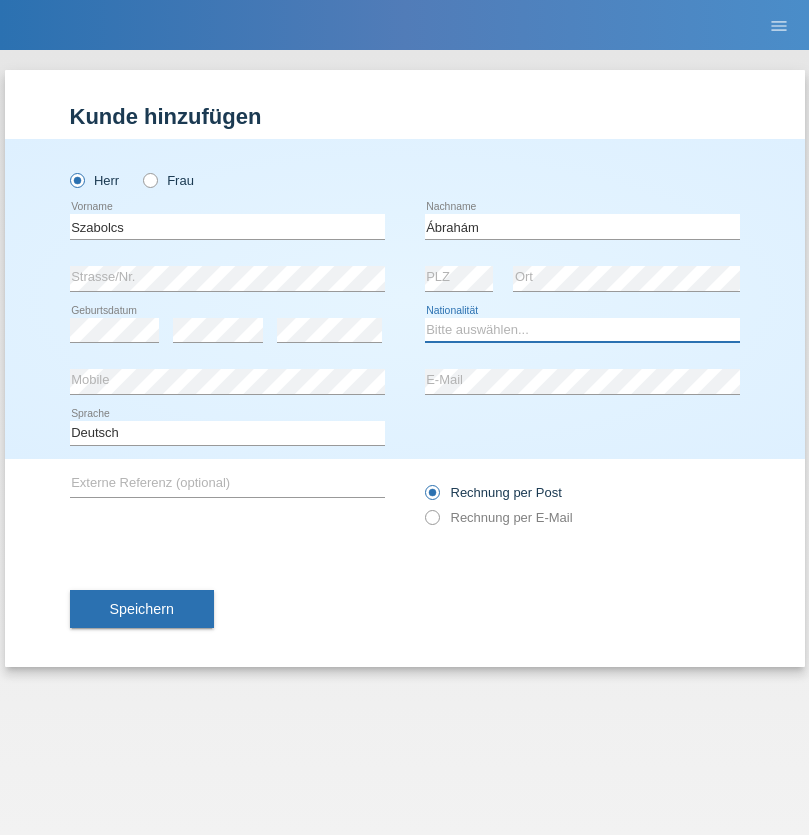 select on "HU" 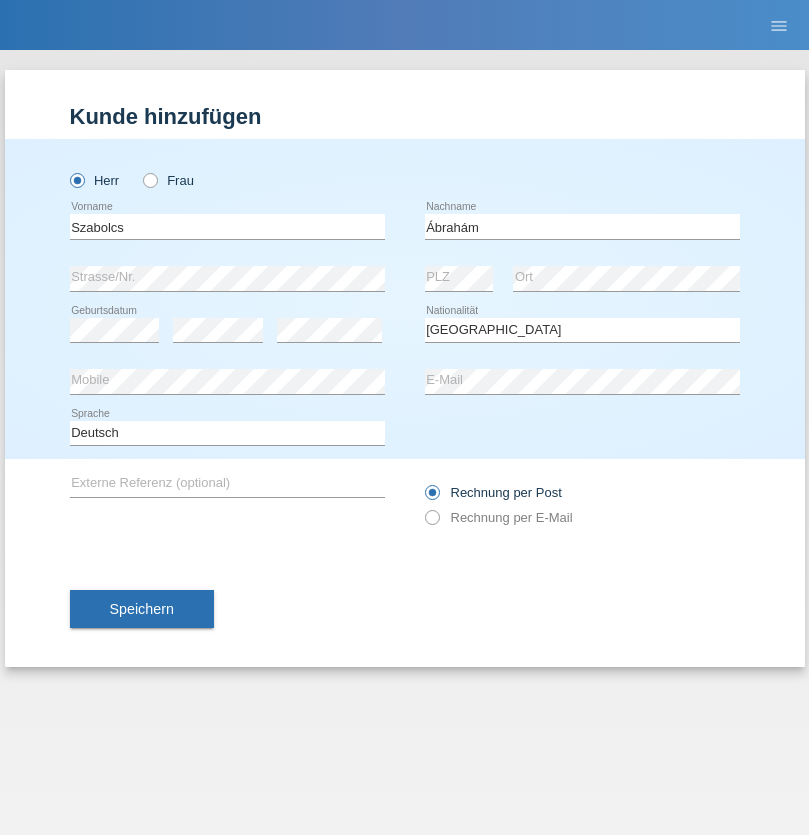 select on "C" 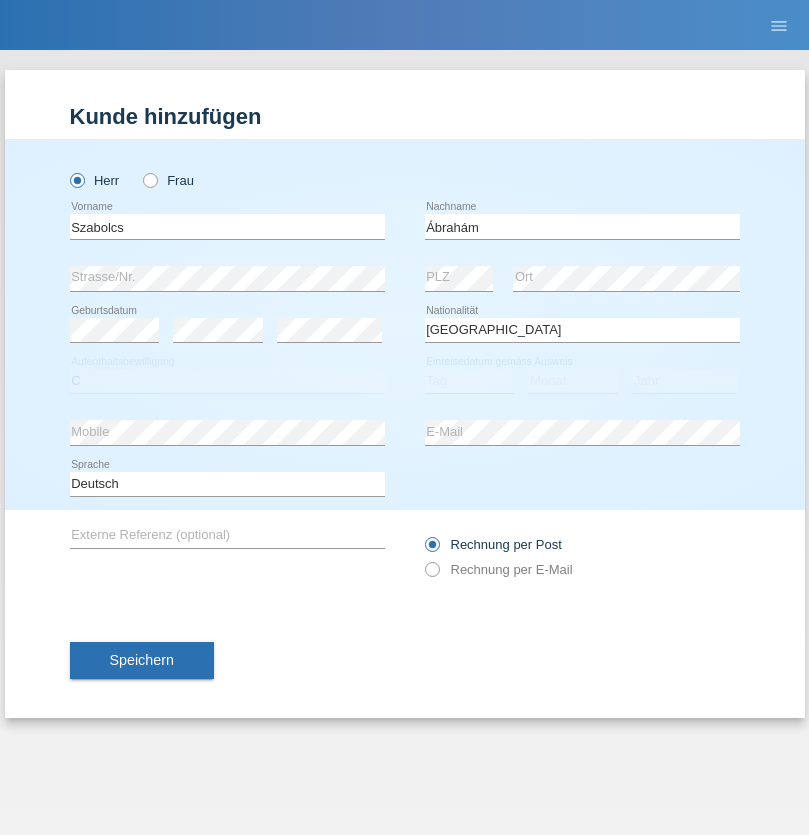 select on "09" 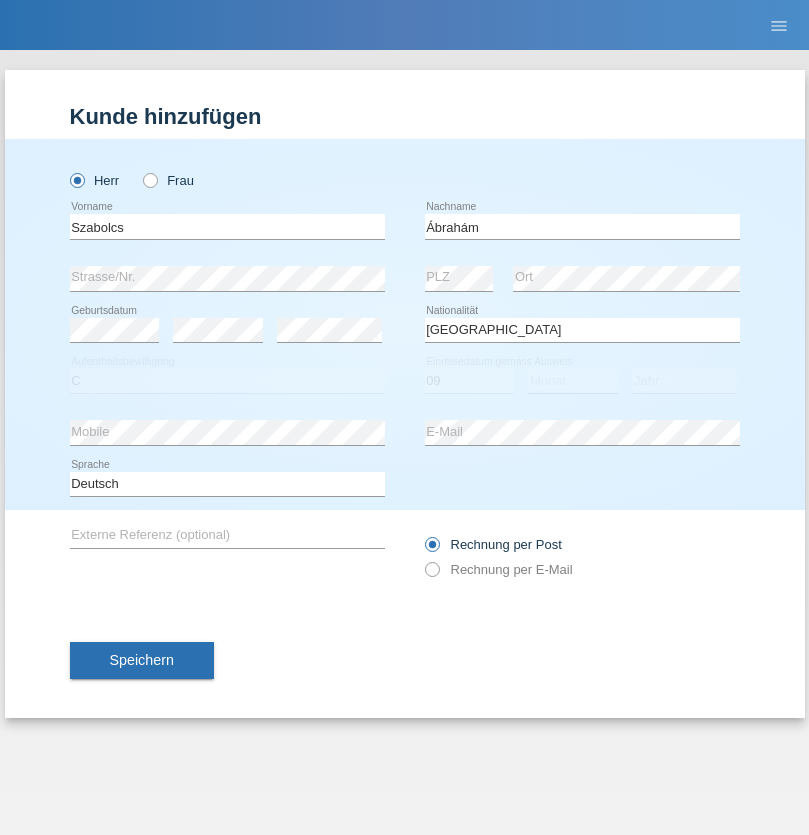 select on "12" 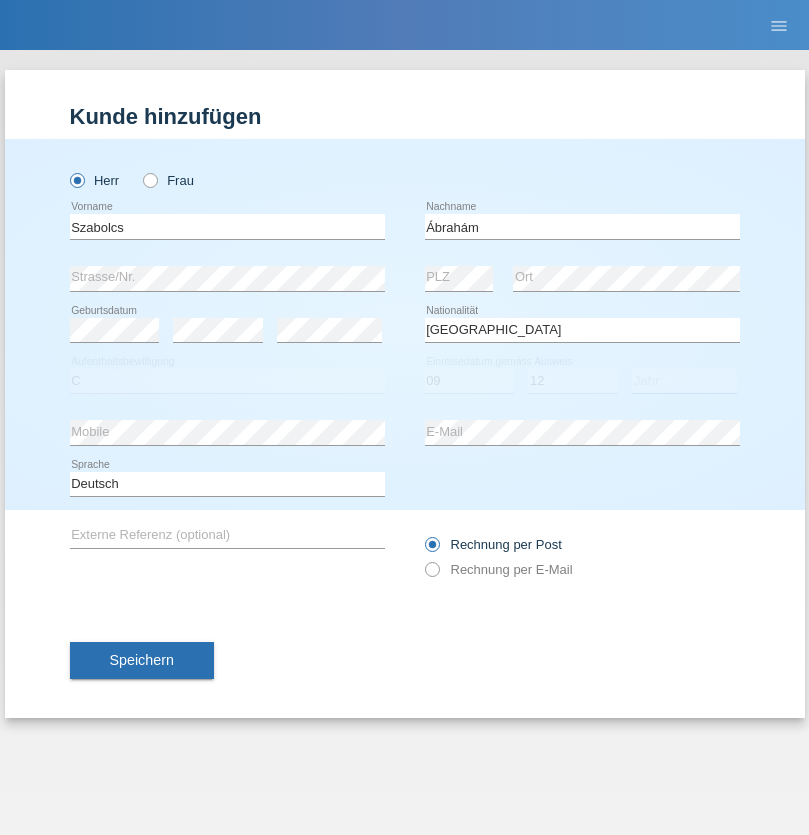select on "2021" 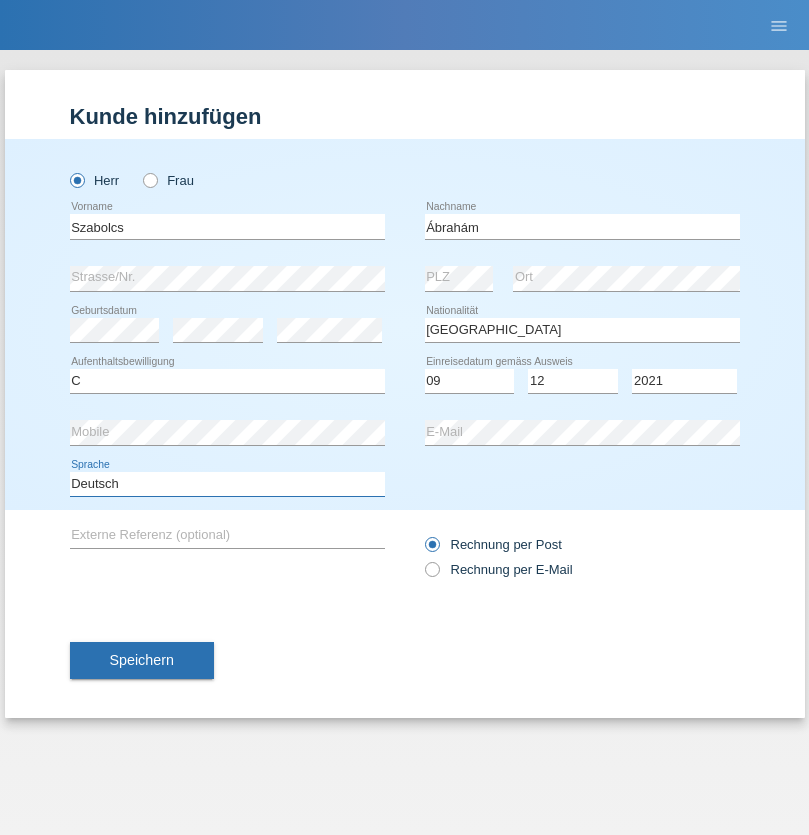select on "en" 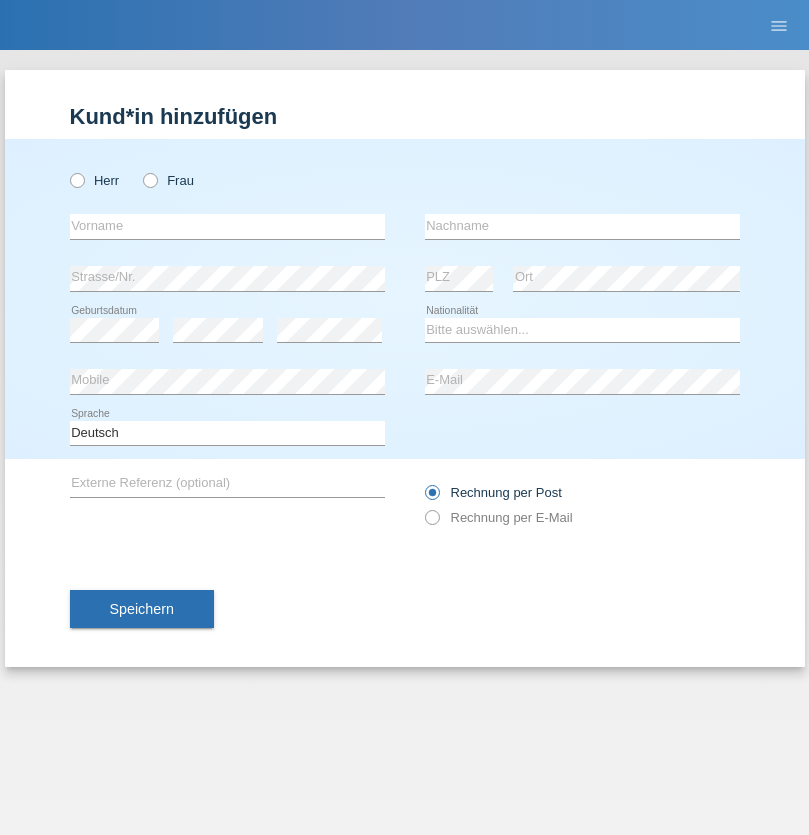 scroll, scrollTop: 0, scrollLeft: 0, axis: both 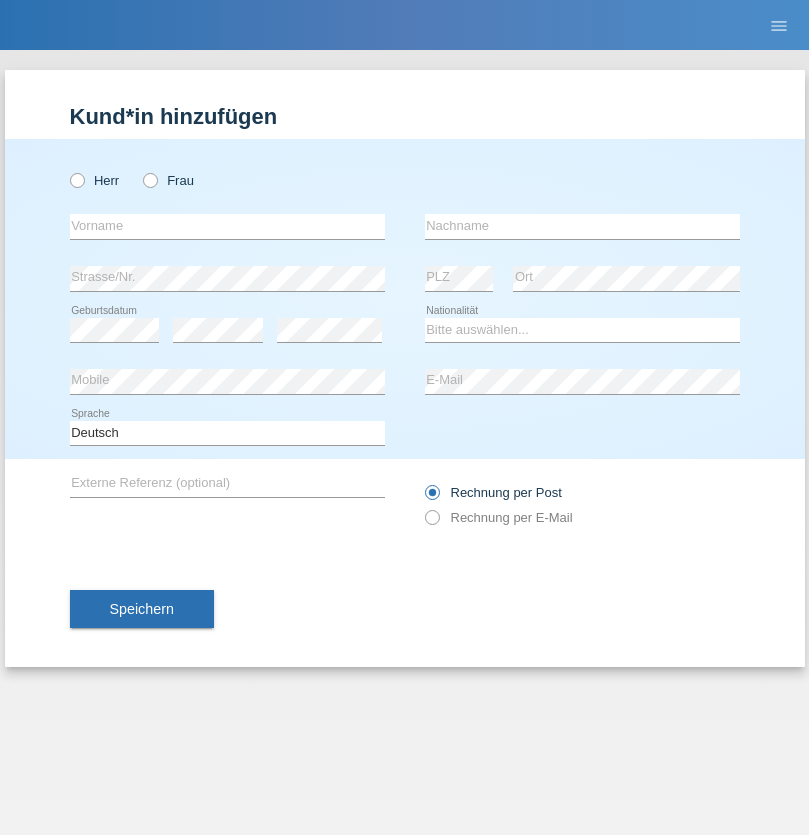 radio on "true" 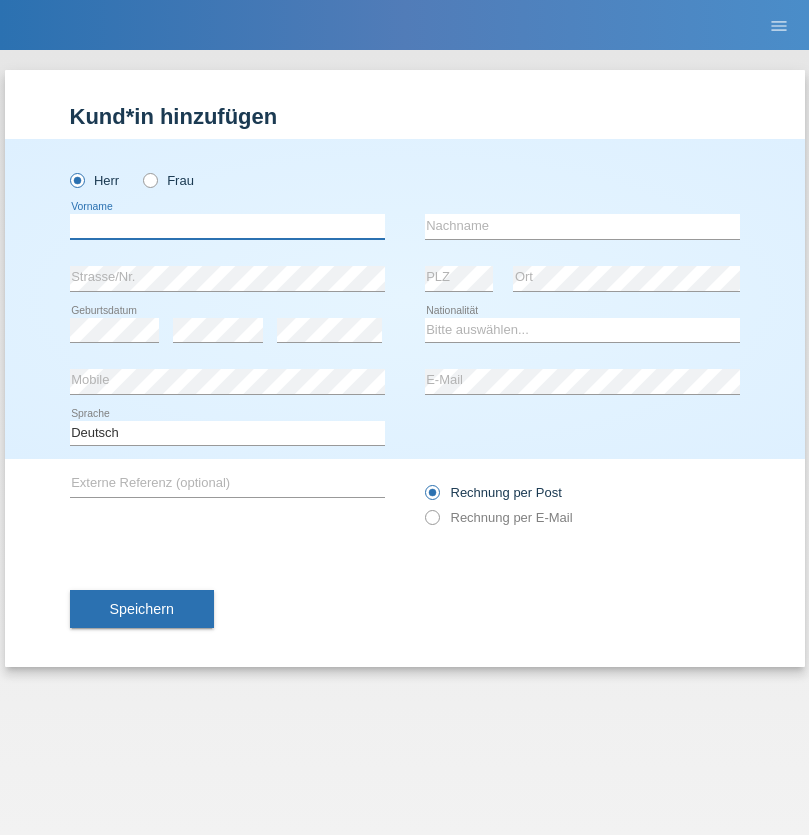 click at bounding box center [227, 226] 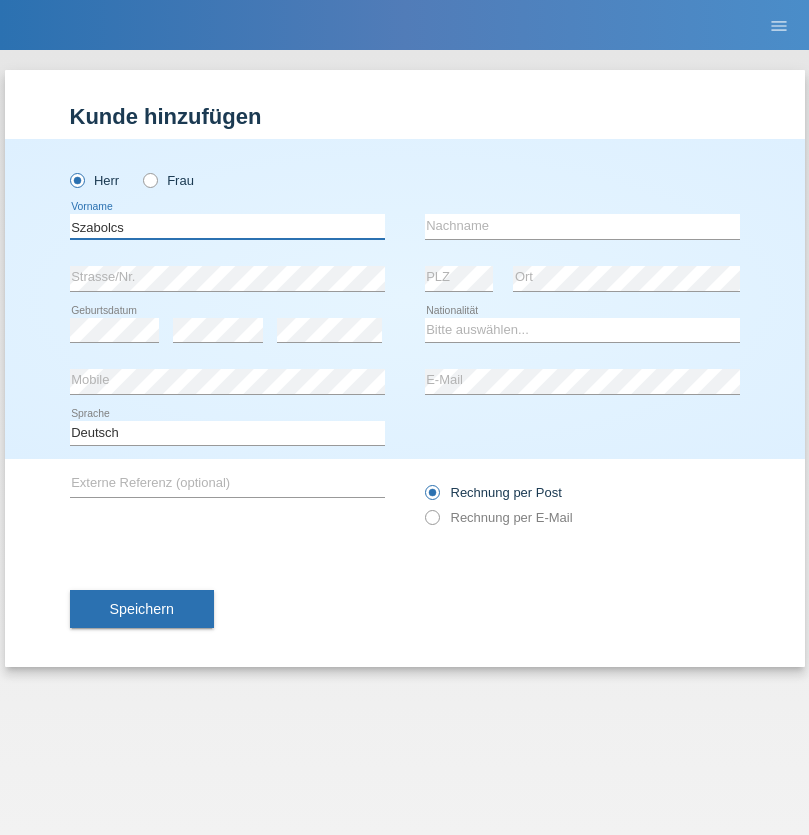 type on "Szabolcs" 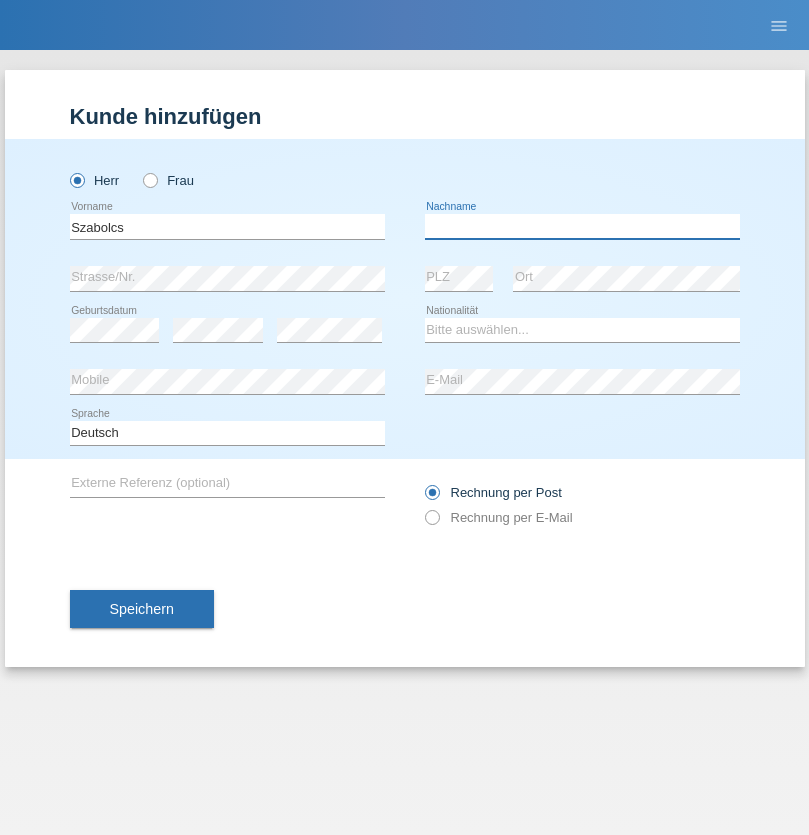 click at bounding box center [582, 226] 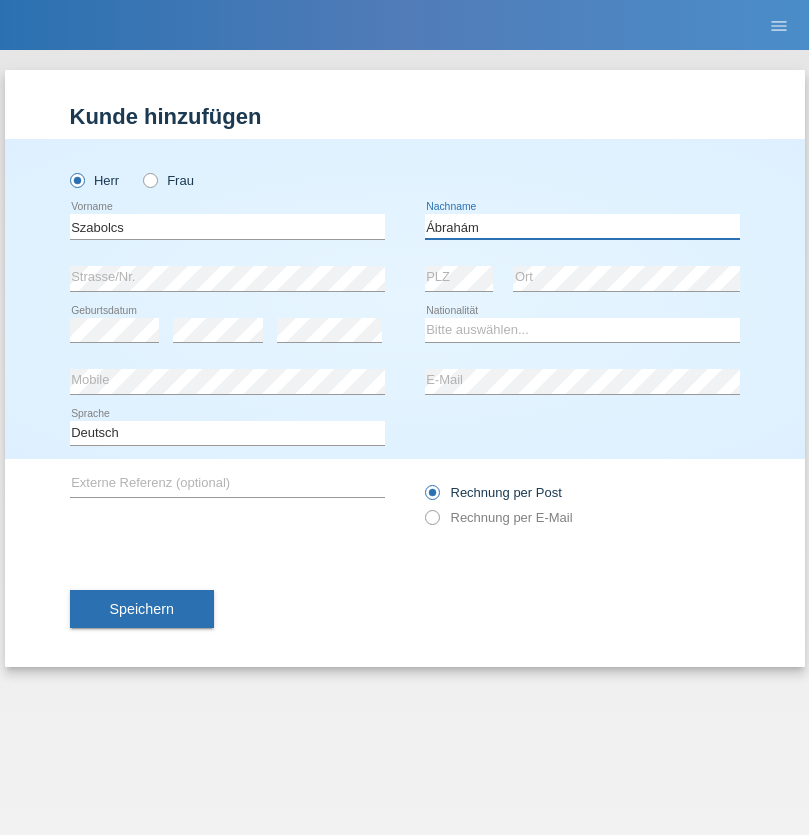 type on "Ábrahám" 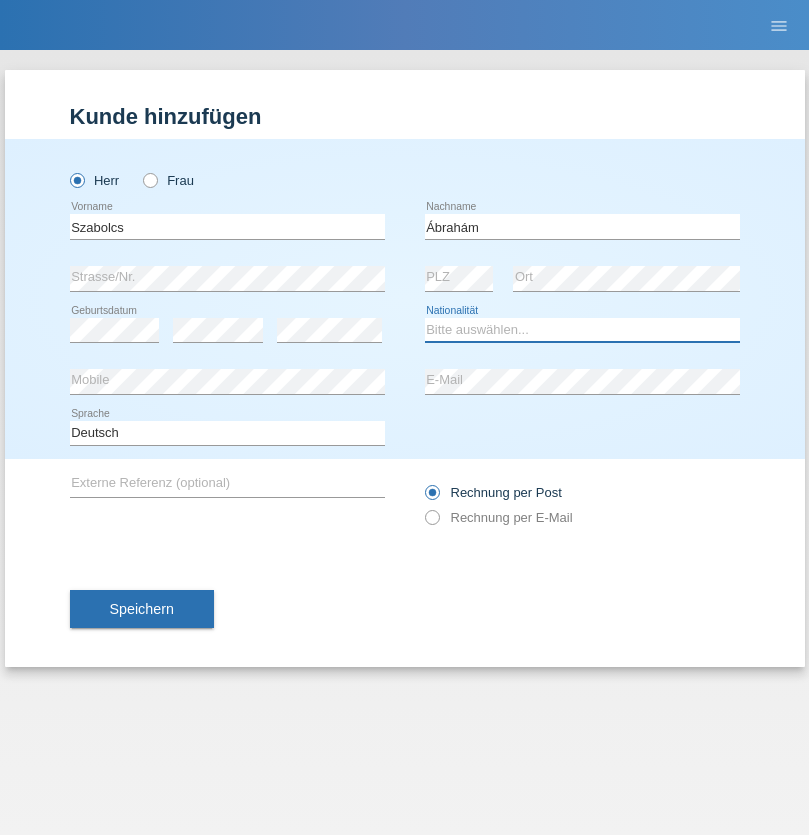 select on "HU" 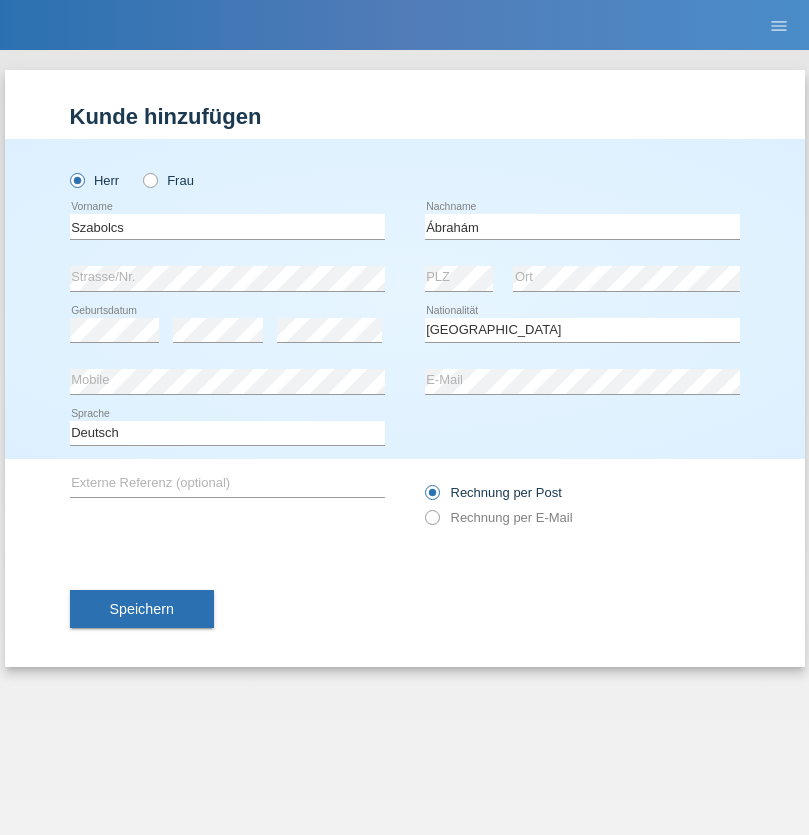 select on "C" 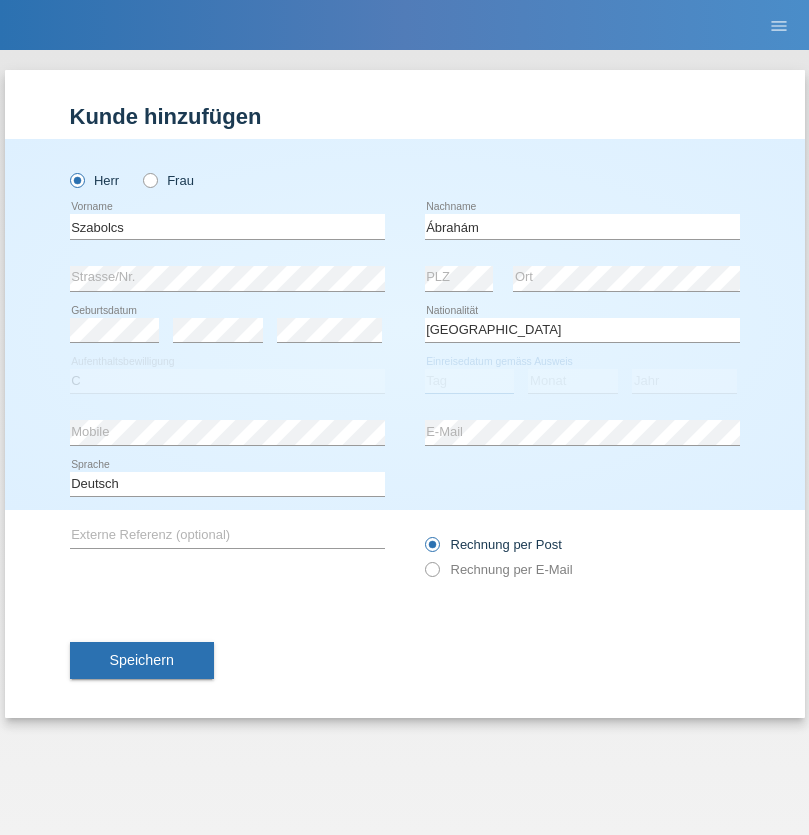 select on "09" 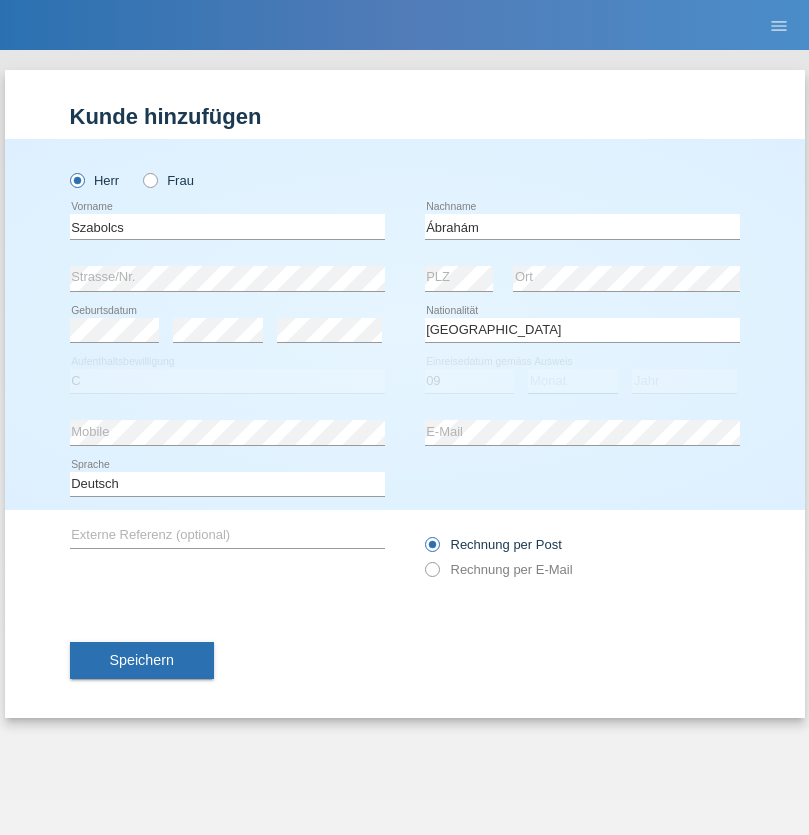 select on "12" 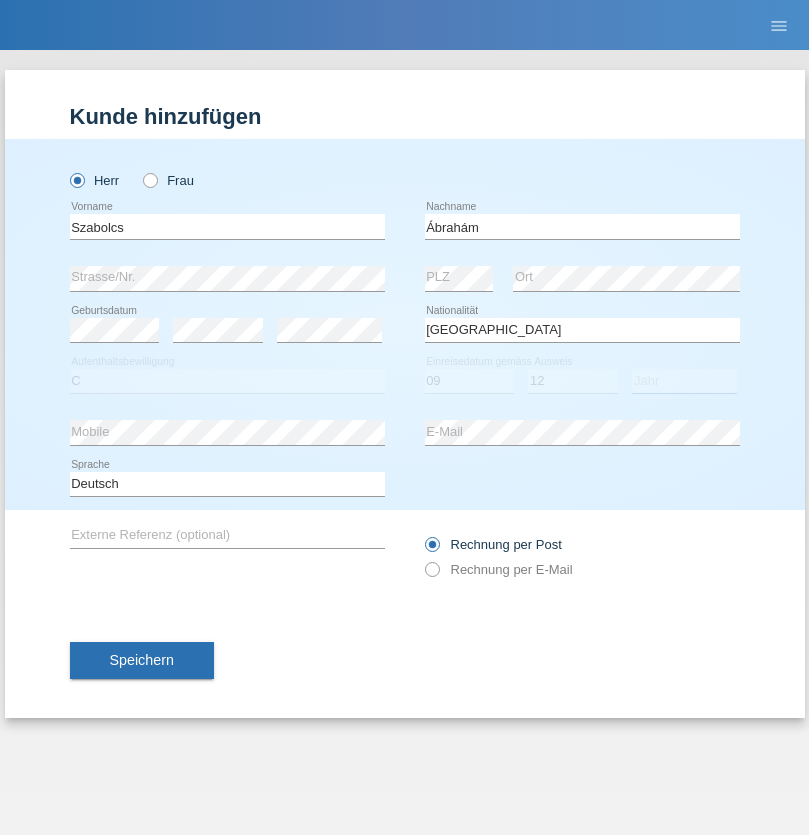 select on "2021" 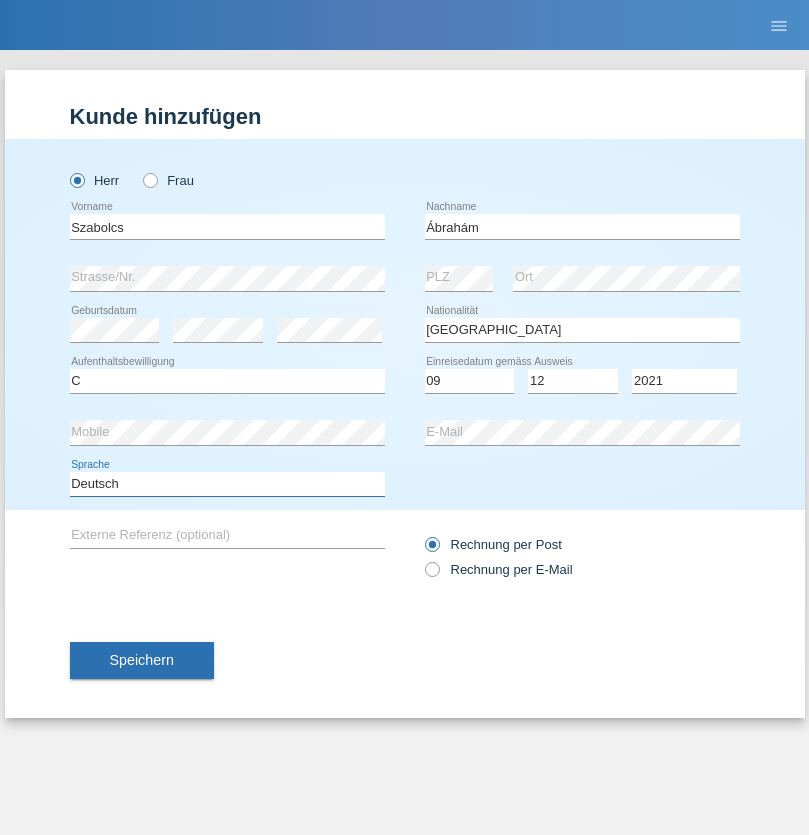 select on "en" 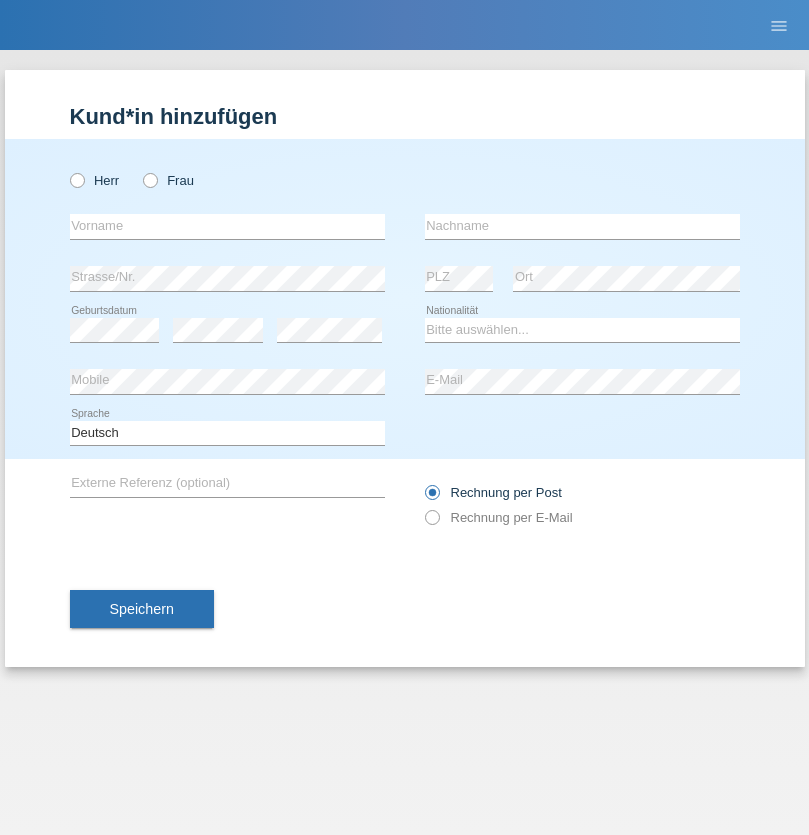 scroll, scrollTop: 0, scrollLeft: 0, axis: both 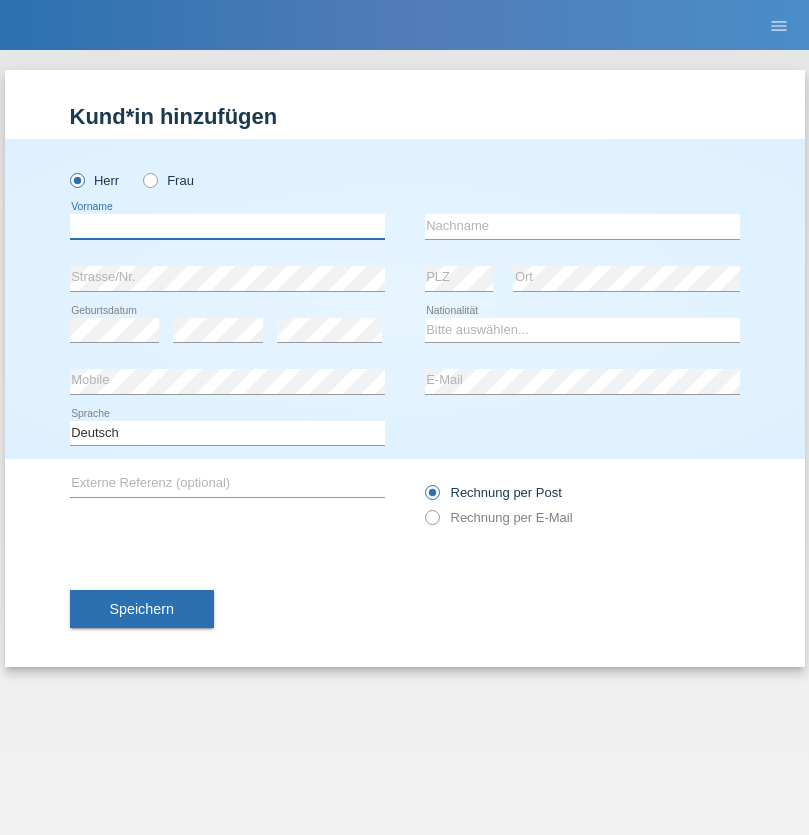 click at bounding box center [227, 226] 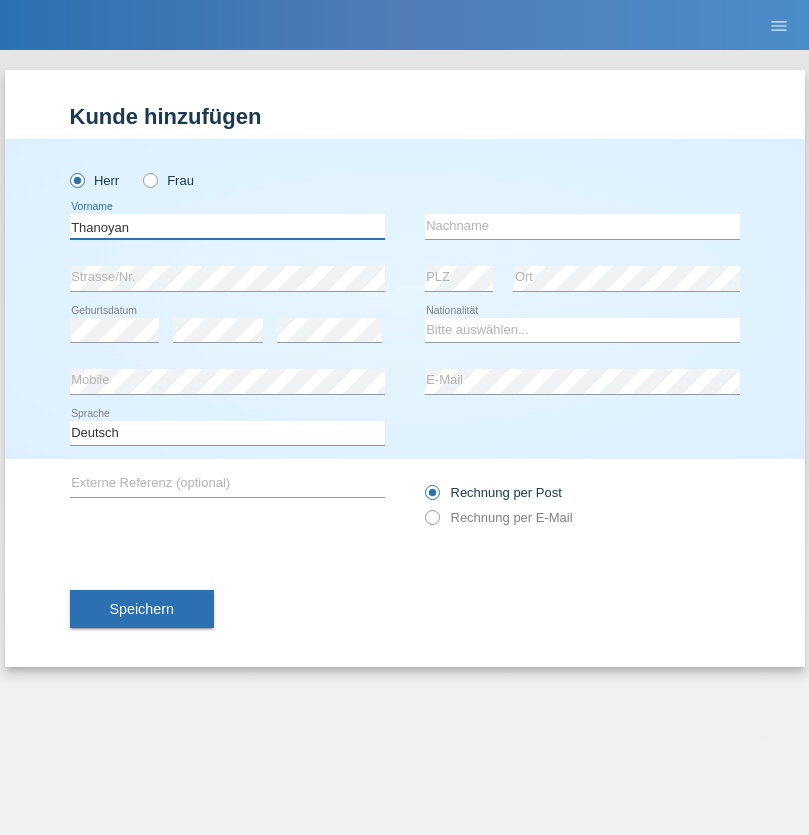 type on "Thanoyan" 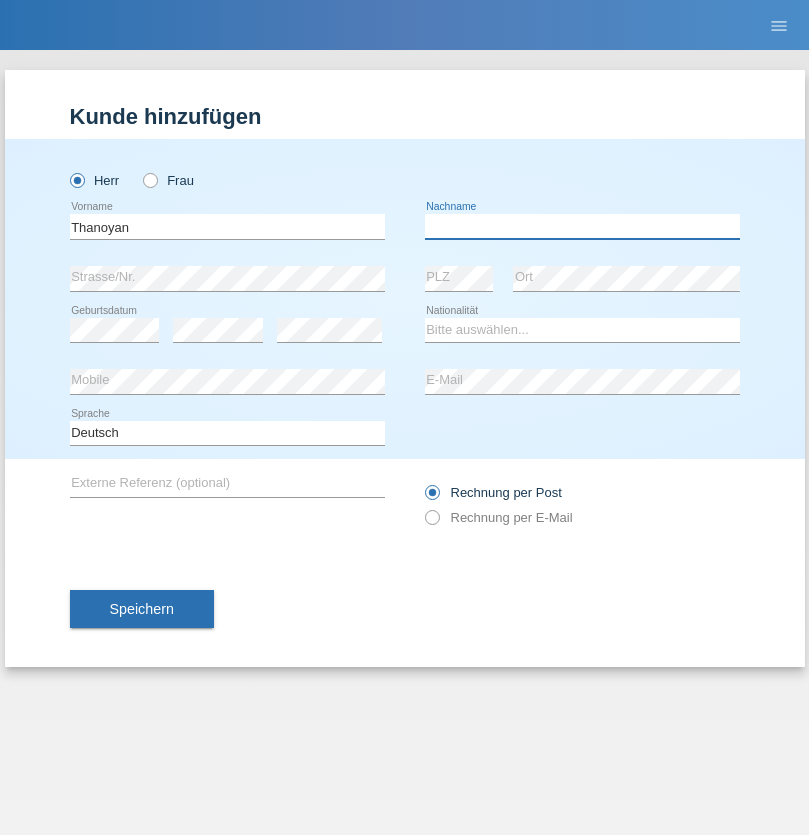 click at bounding box center (582, 226) 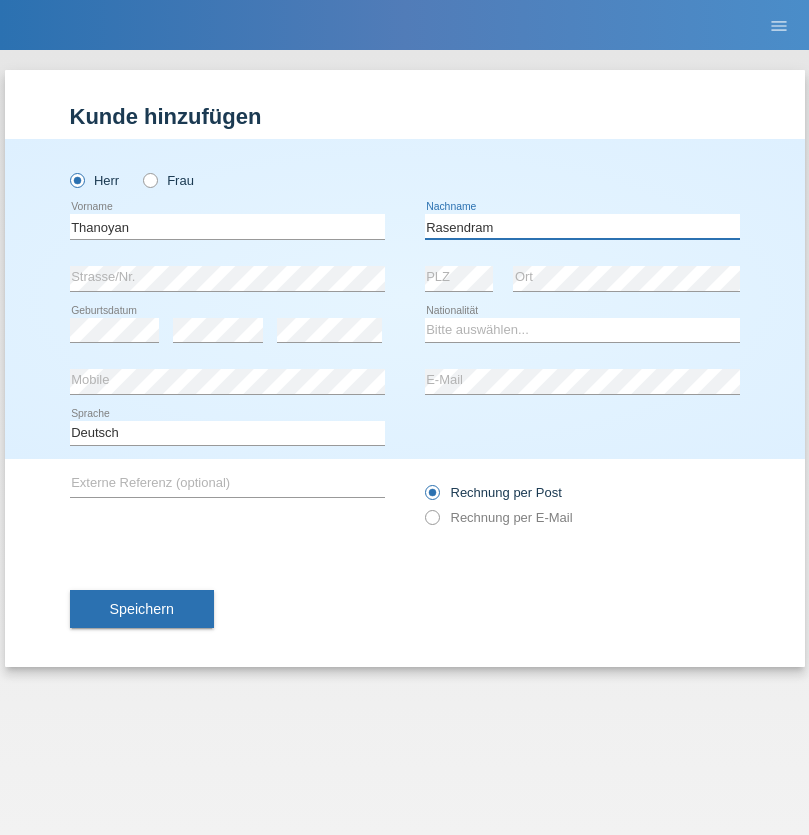 type on "Rasendram" 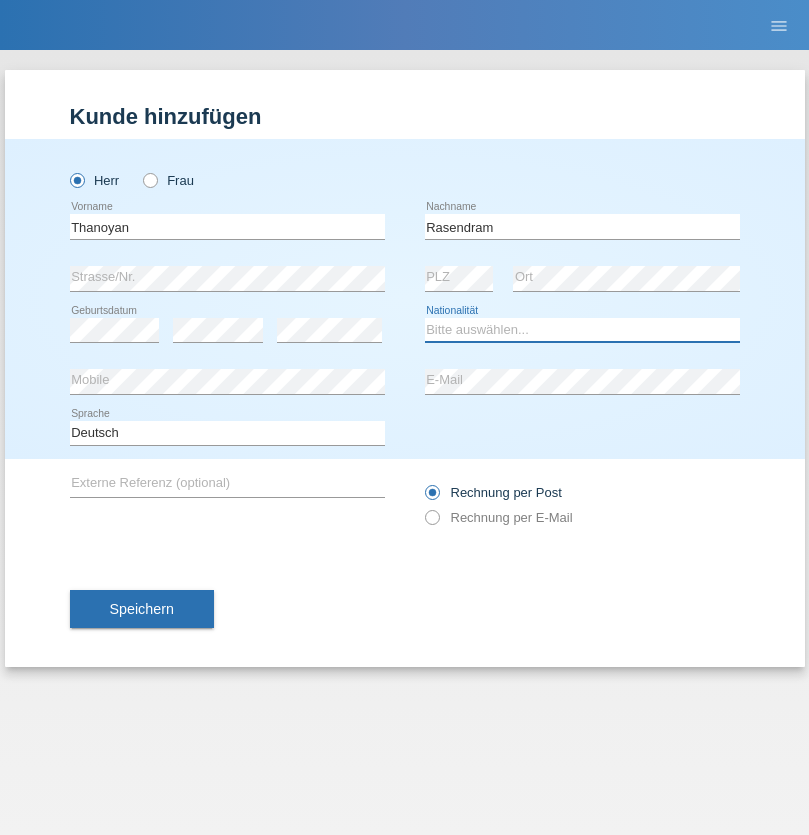 select on "LK" 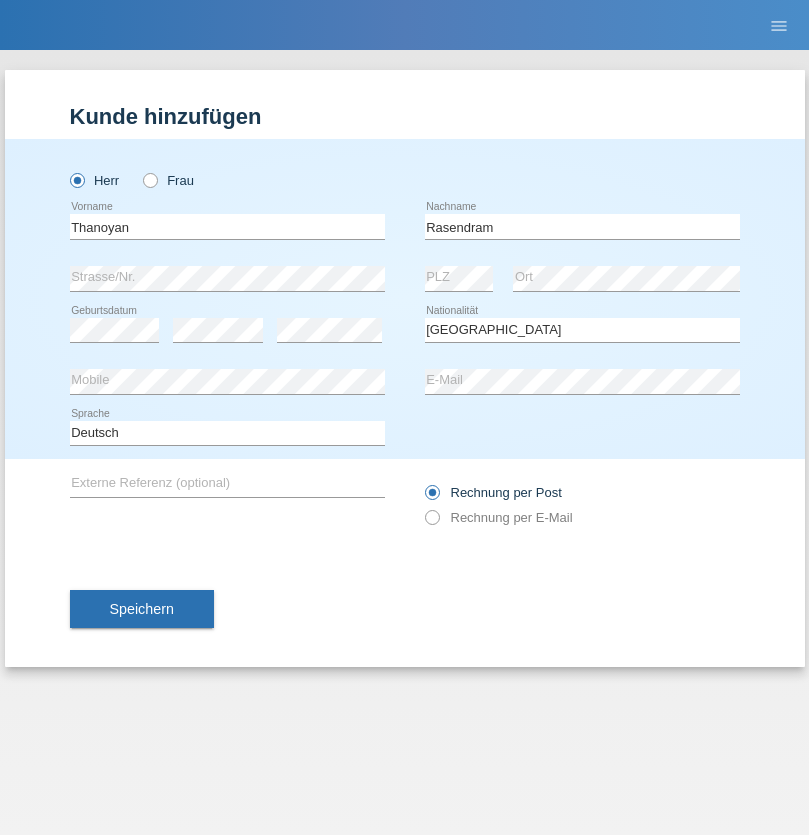 select on "C" 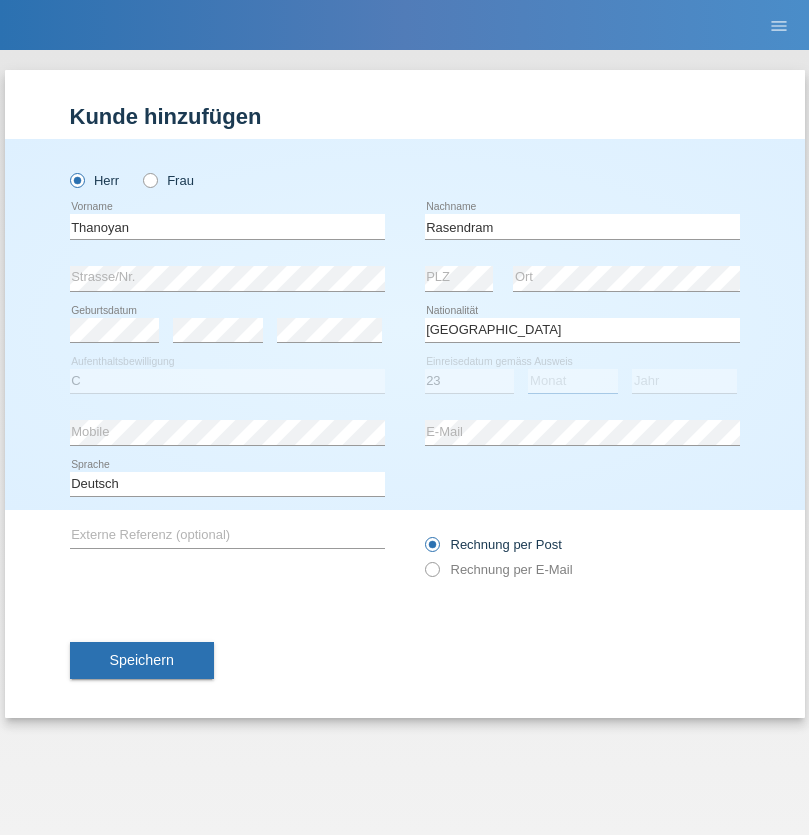 select on "02" 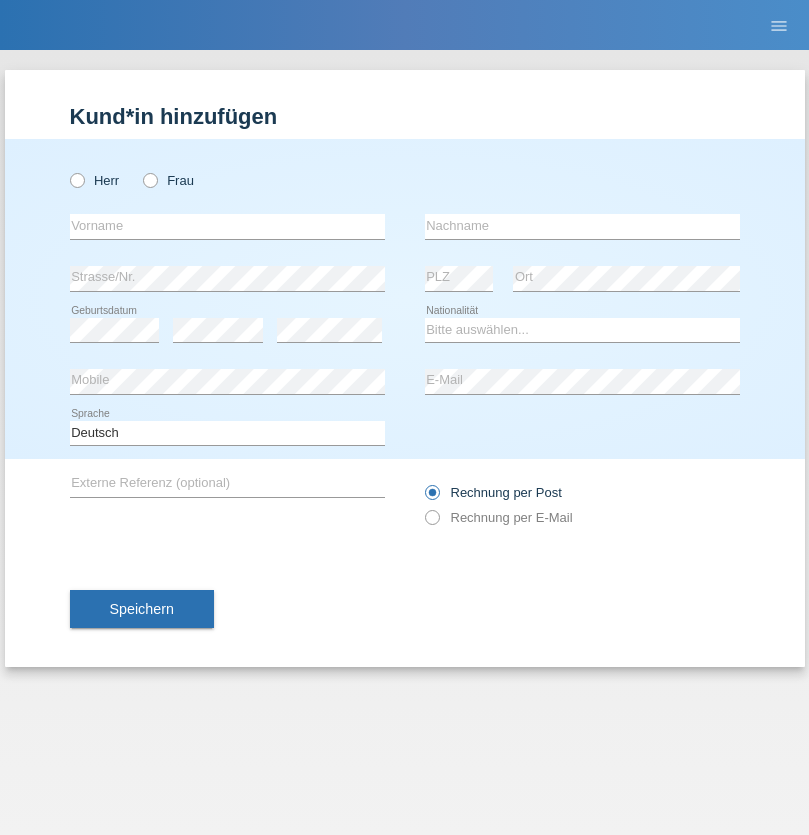 scroll, scrollTop: 0, scrollLeft: 0, axis: both 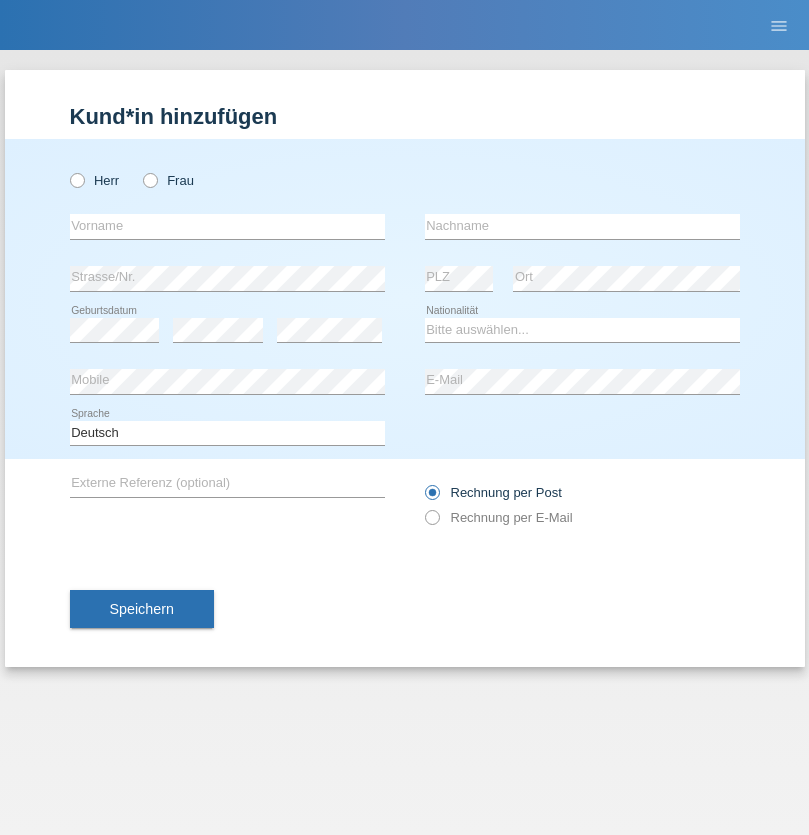 radio on "true" 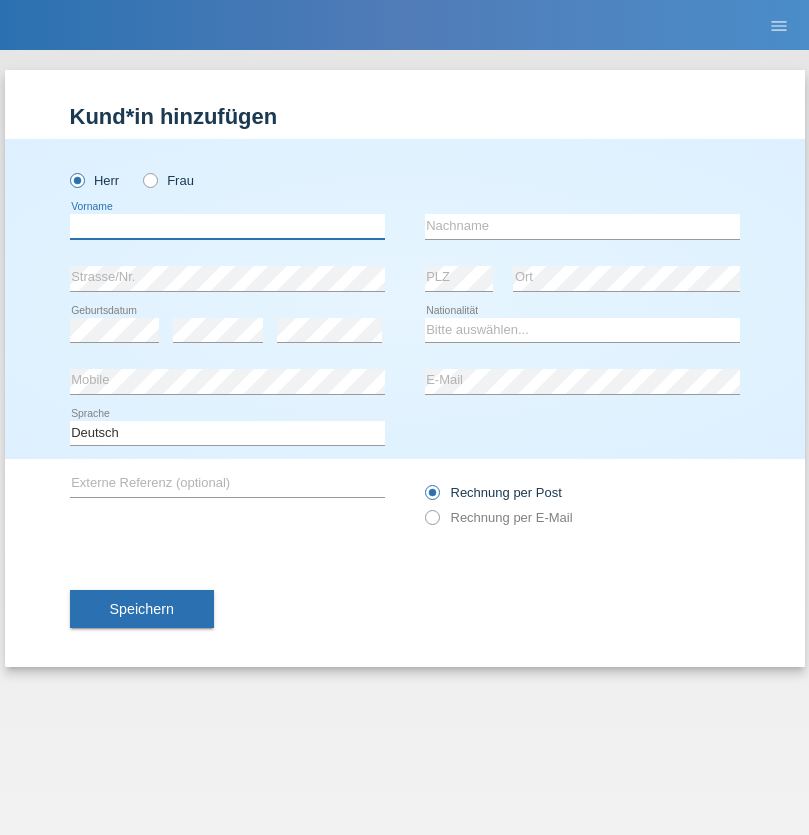 click at bounding box center (227, 226) 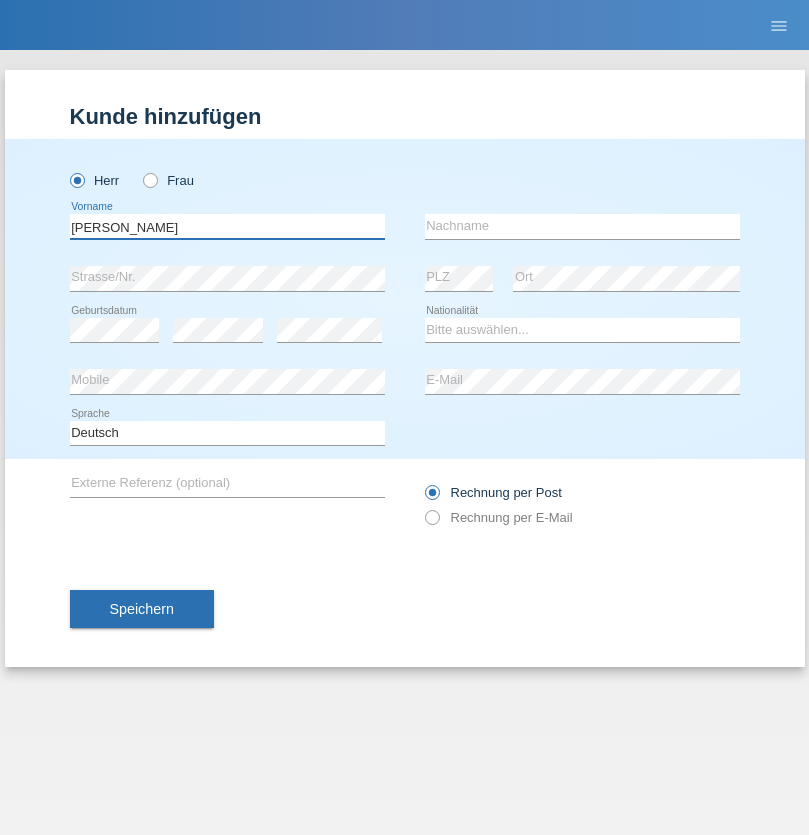 type on "[PERSON_NAME]" 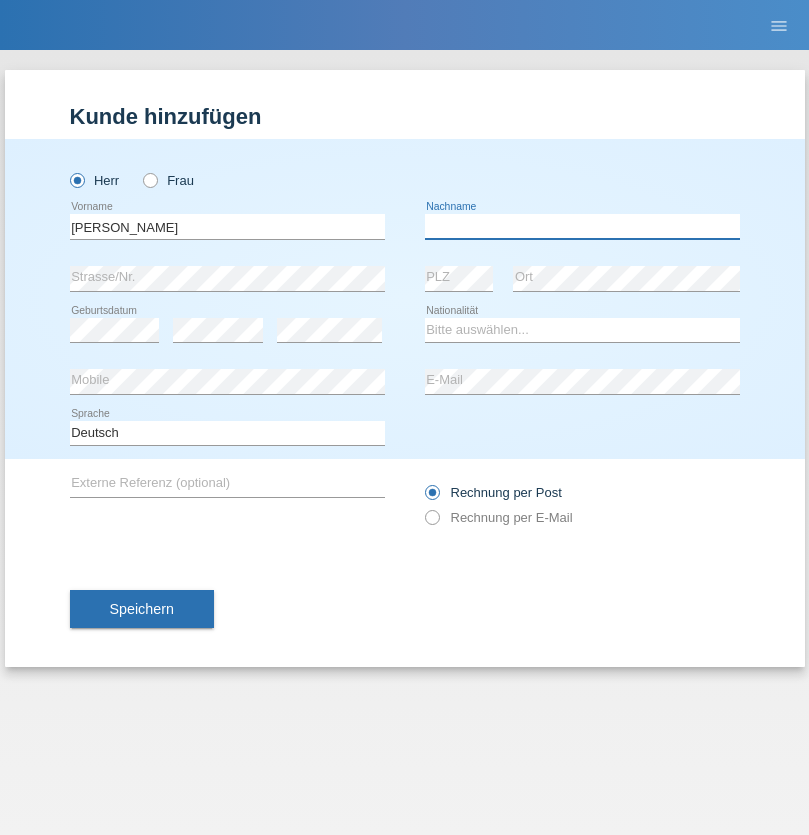 click at bounding box center [582, 226] 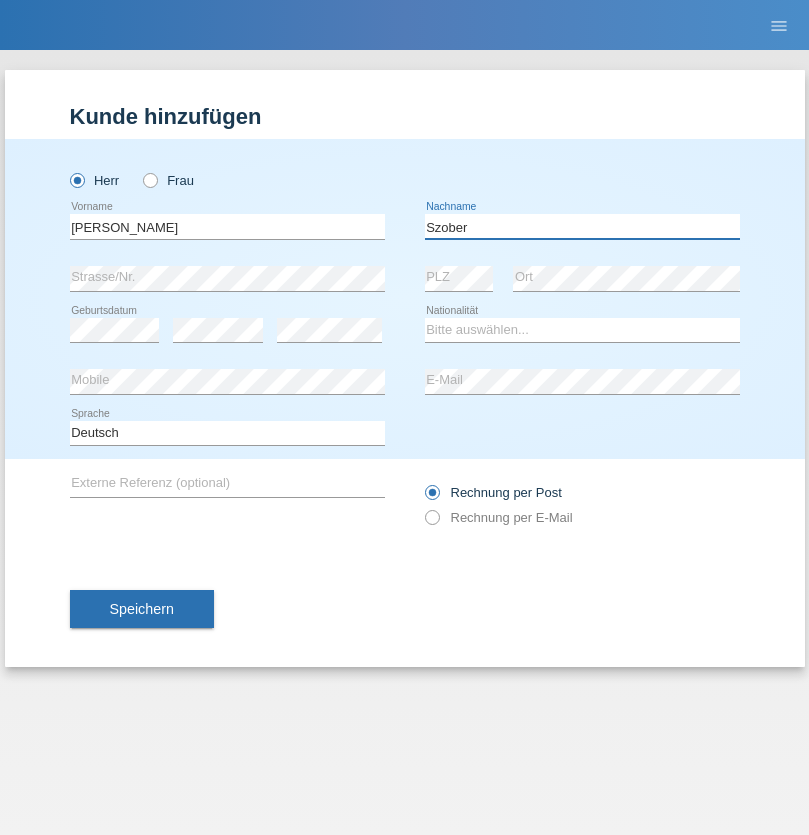 type on "Szober" 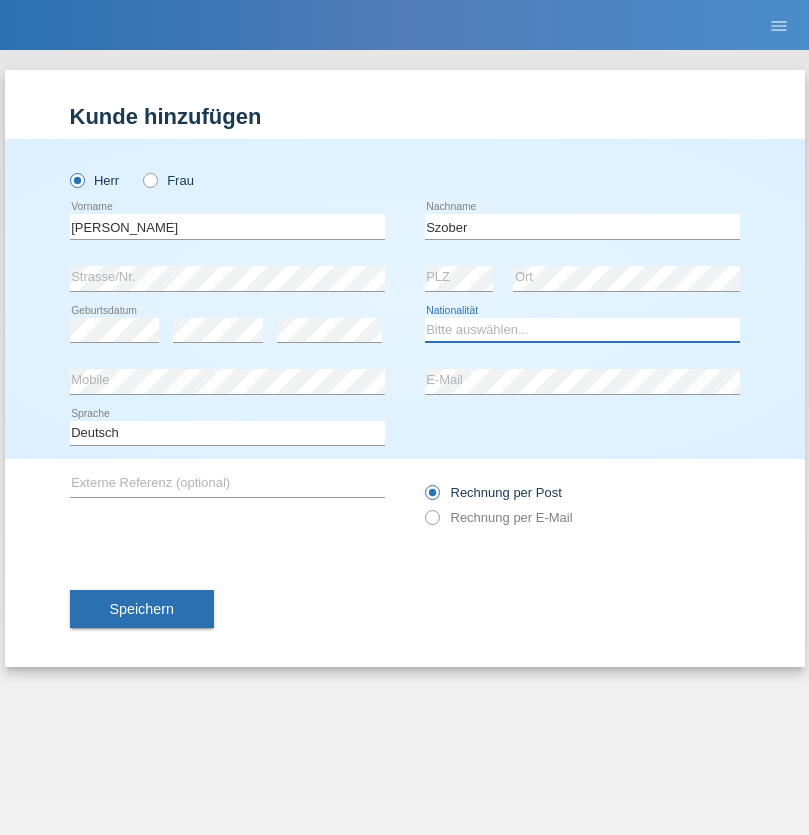 select on "PL" 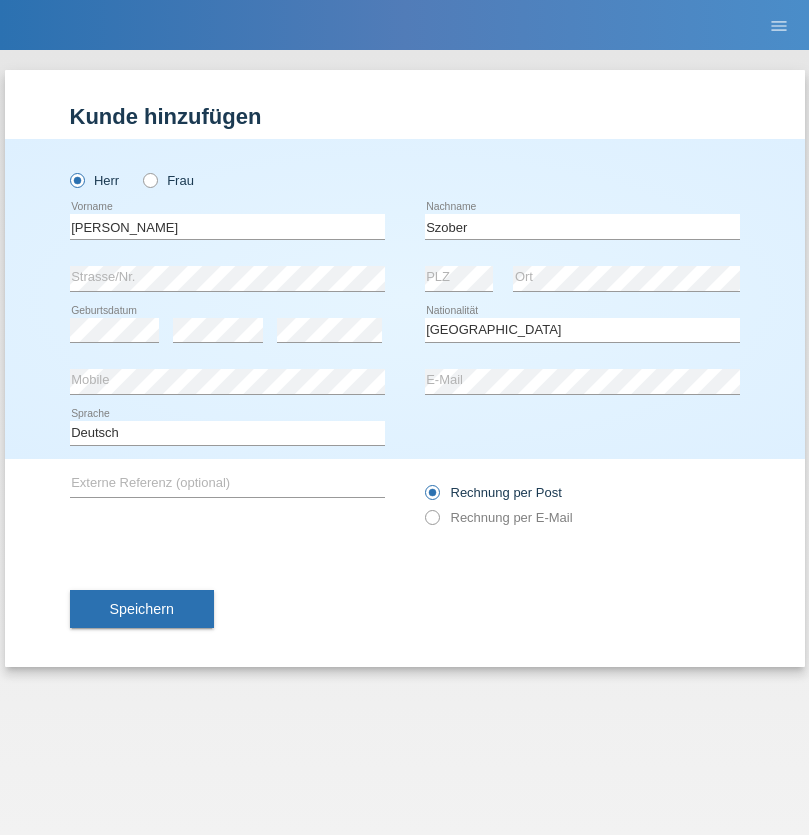 select on "C" 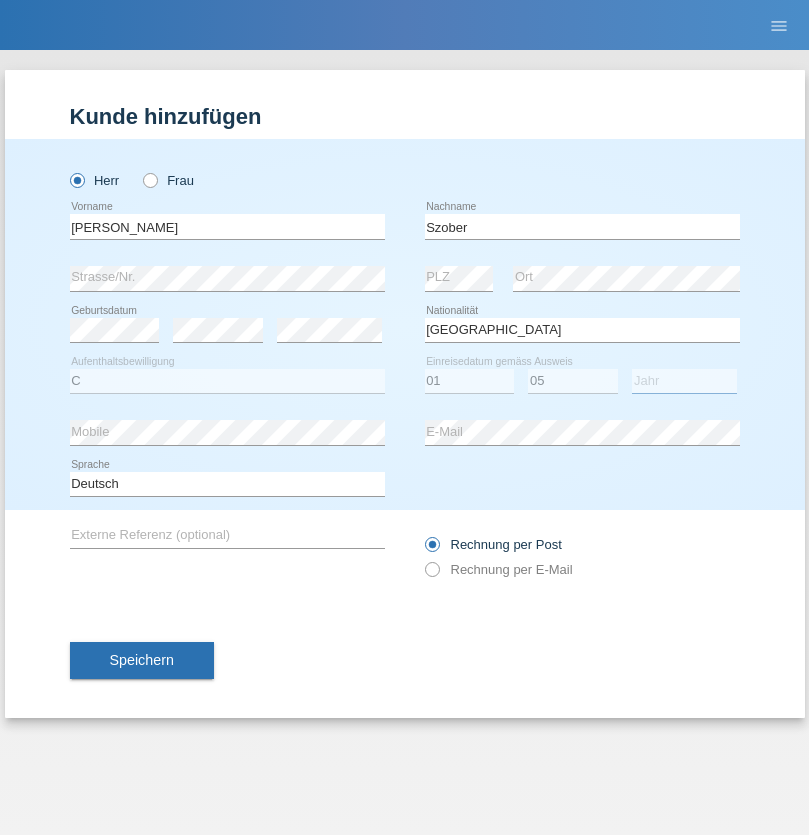 select on "2021" 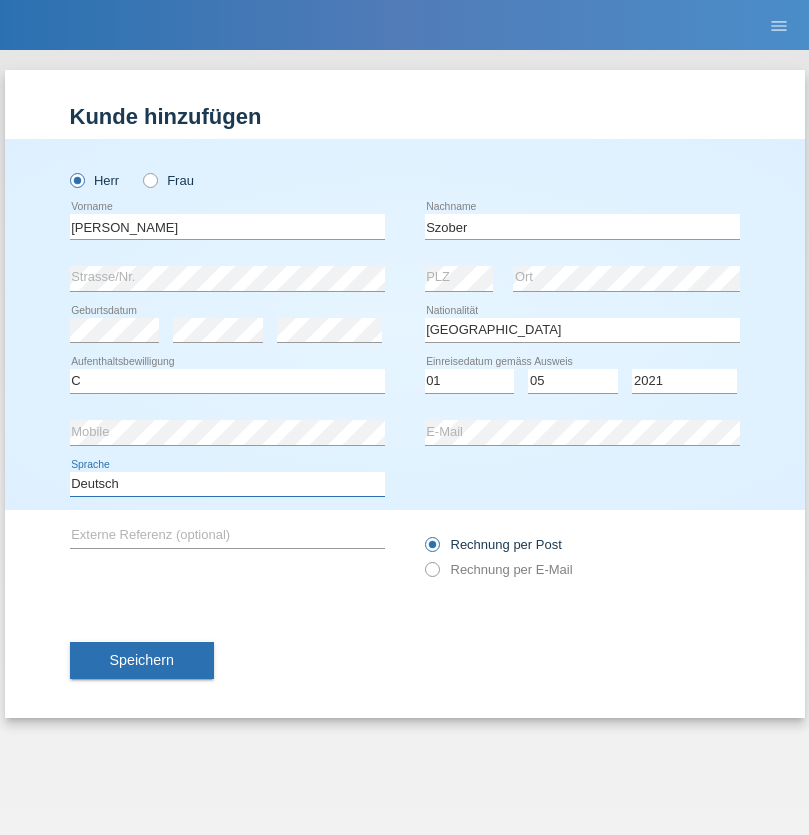select on "en" 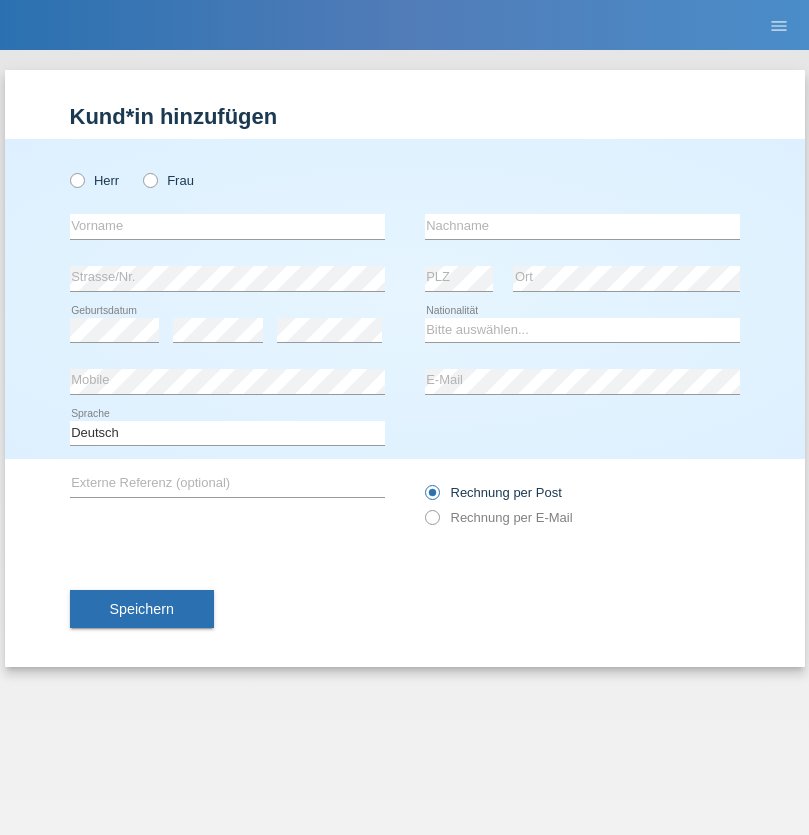 scroll, scrollTop: 0, scrollLeft: 0, axis: both 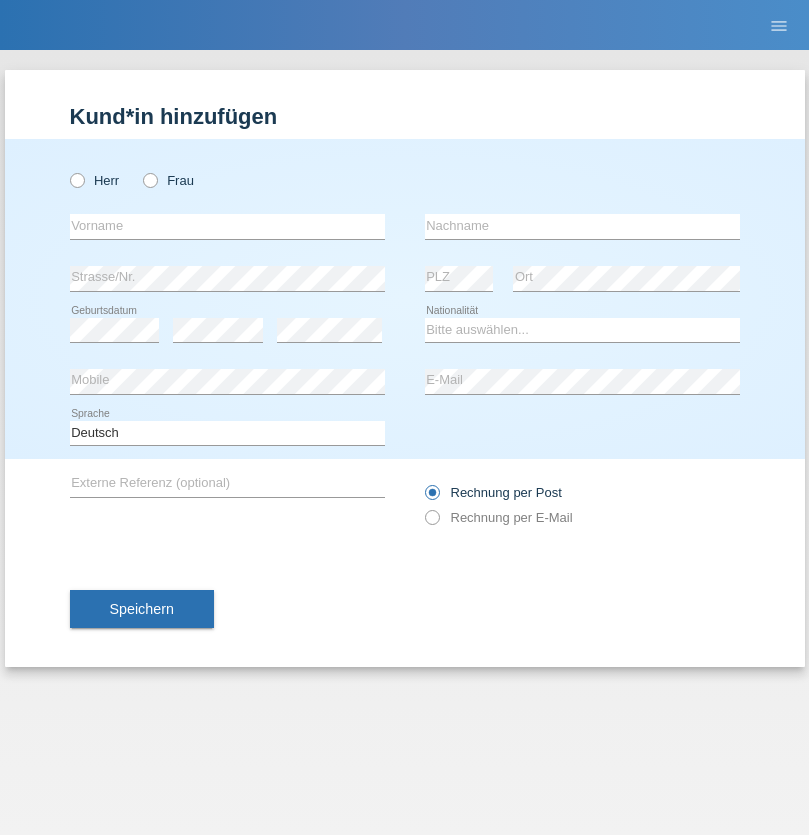 radio on "true" 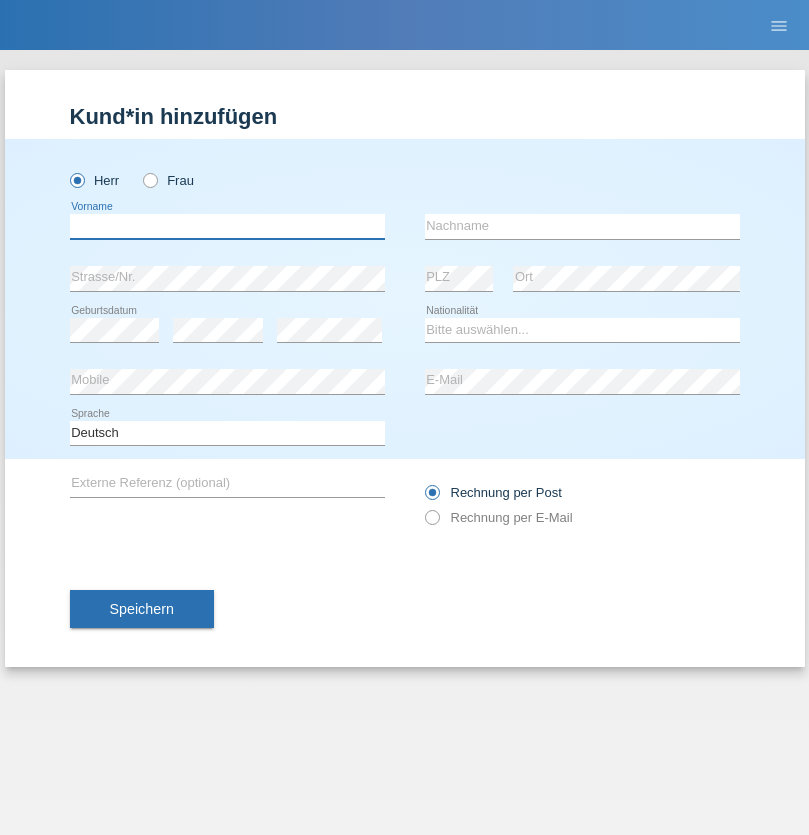 click at bounding box center [227, 226] 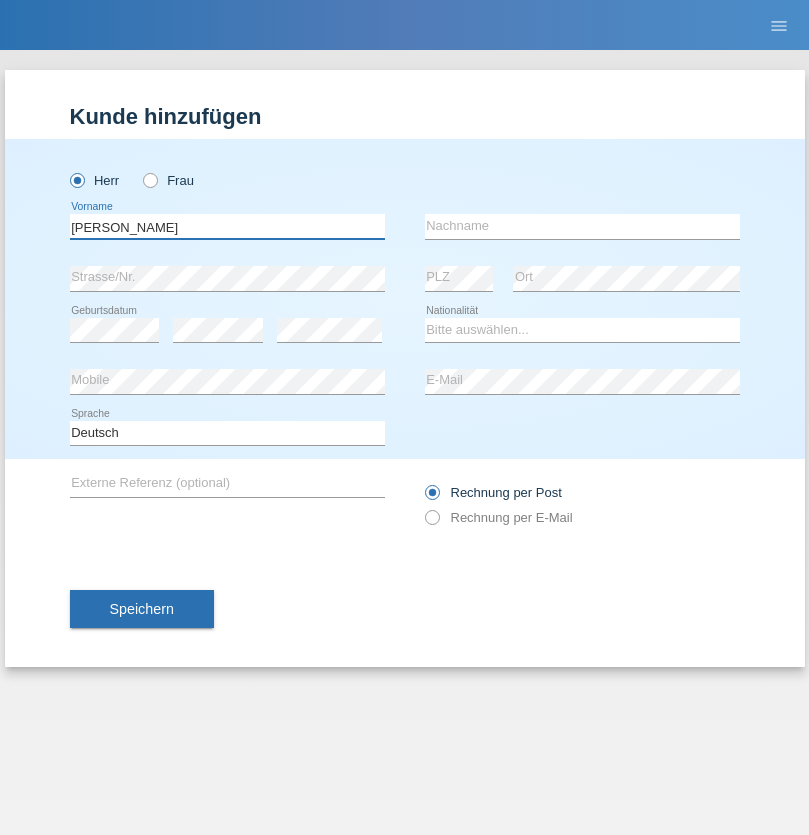 type on "[PERSON_NAME]" 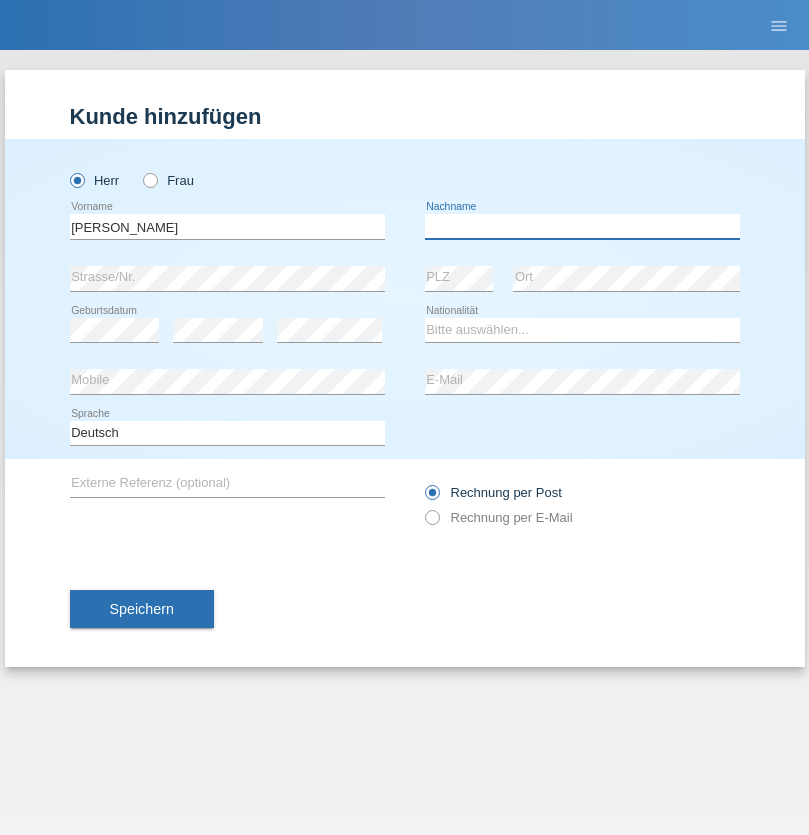 click at bounding box center [582, 226] 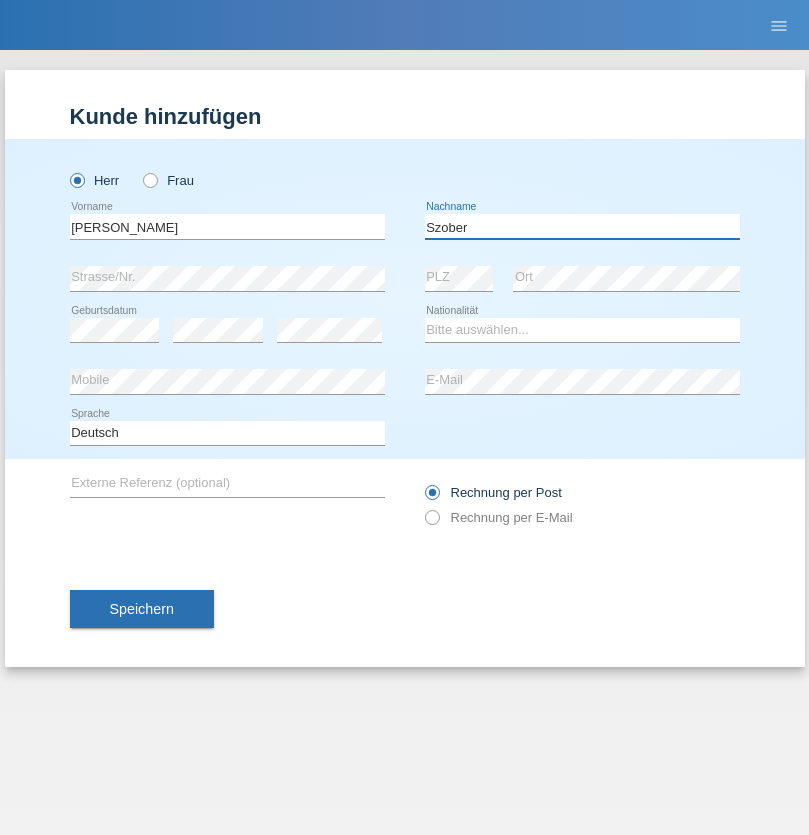 type on "Szober" 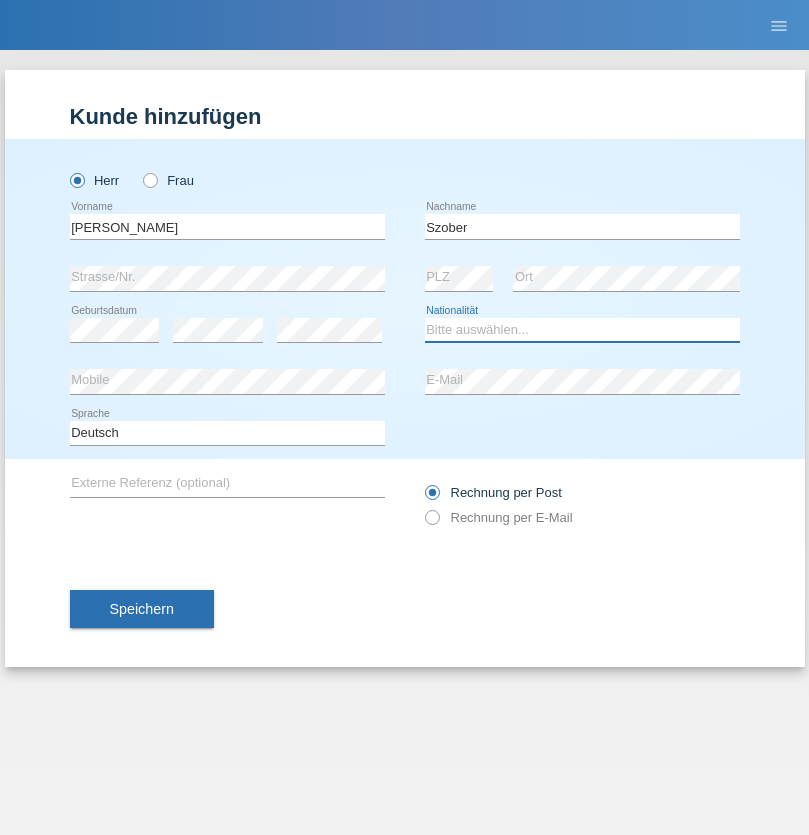 select on "PL" 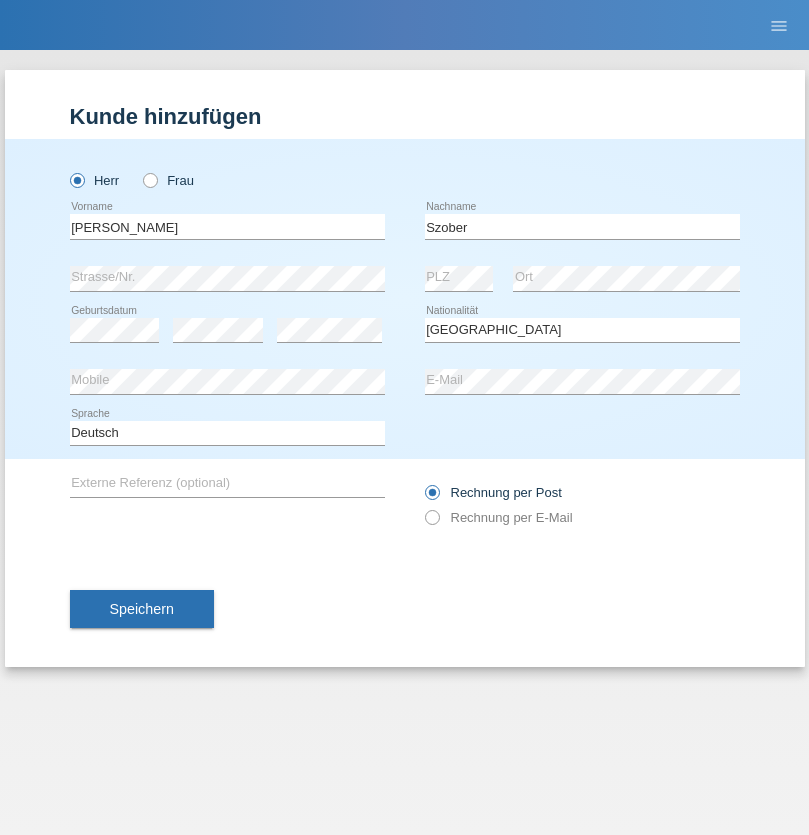 select on "C" 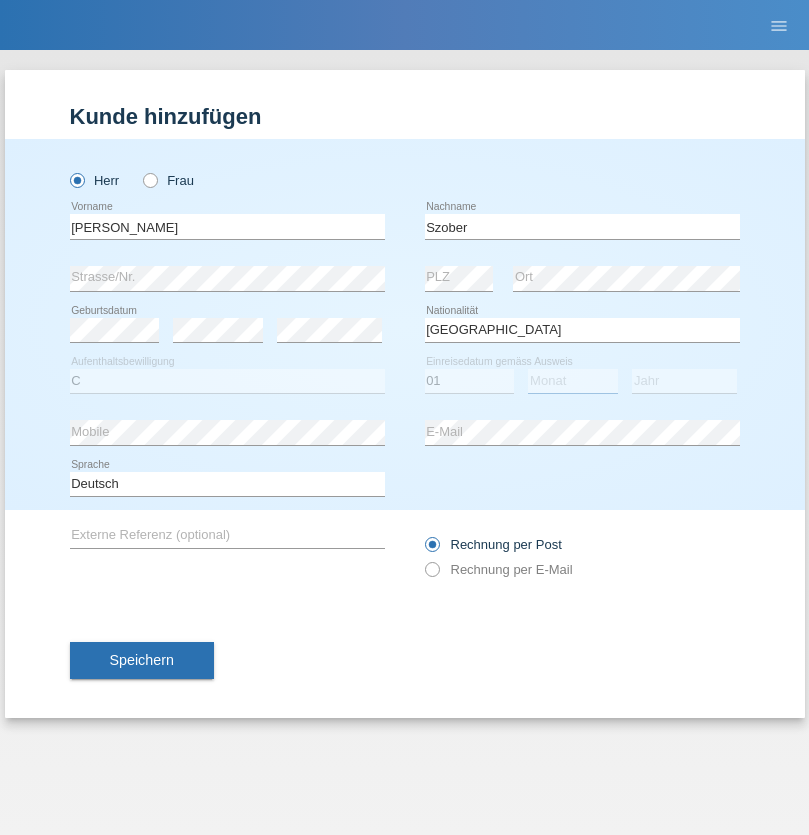 select on "05" 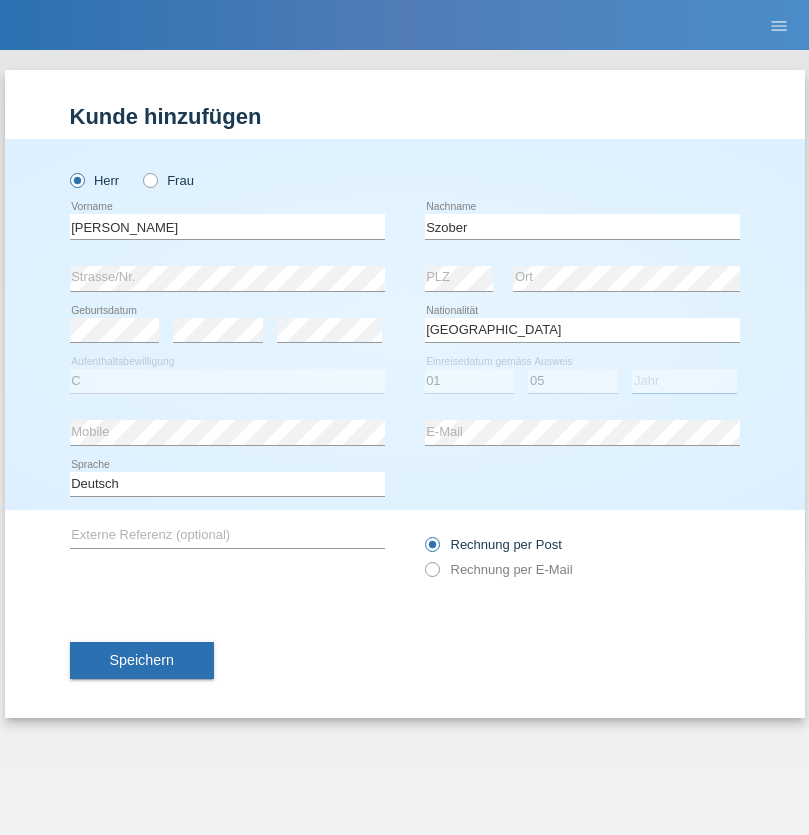select on "2021" 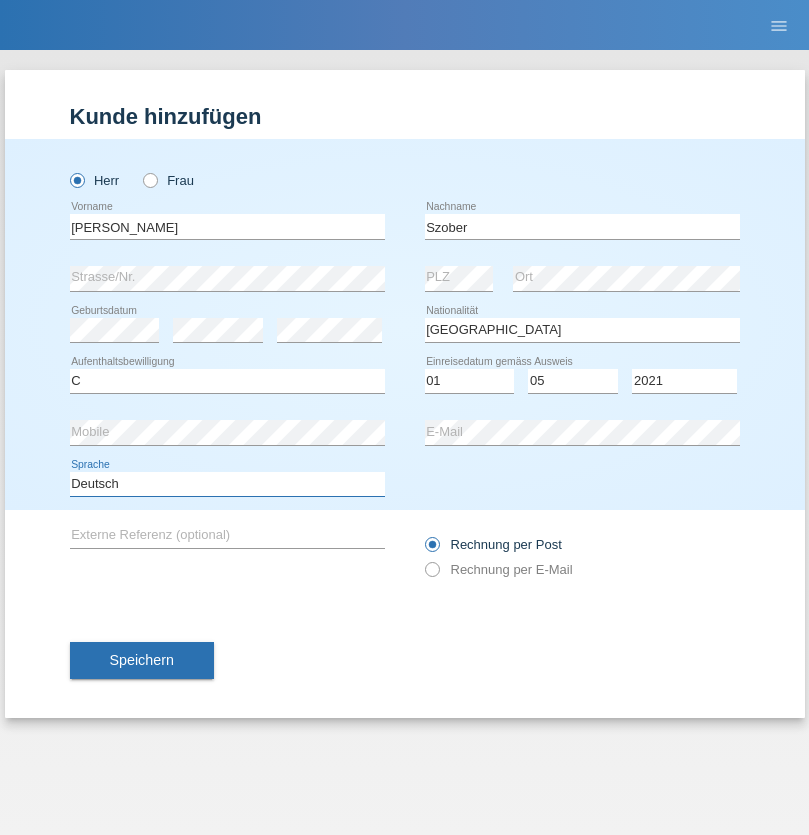 select on "en" 